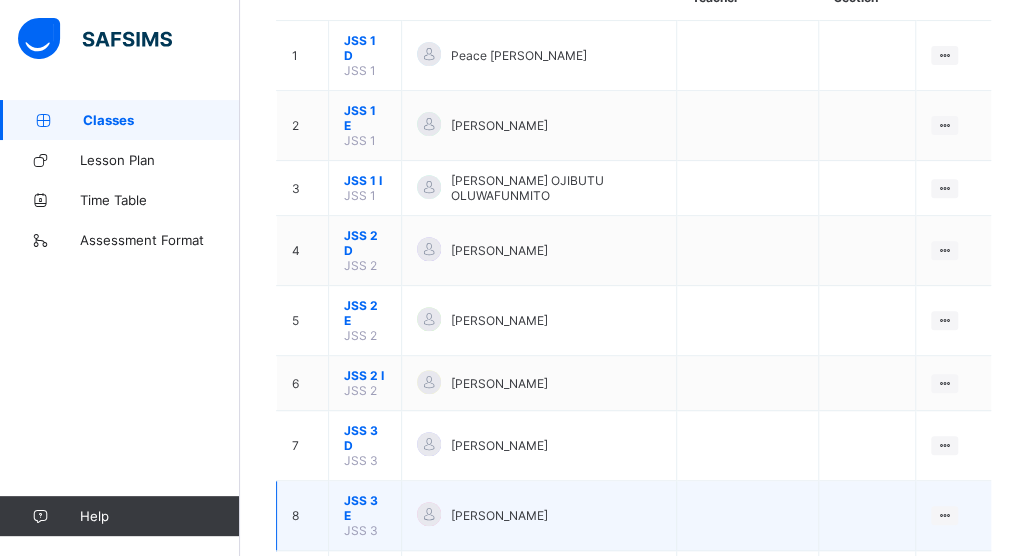 scroll, scrollTop: 454, scrollLeft: 0, axis: vertical 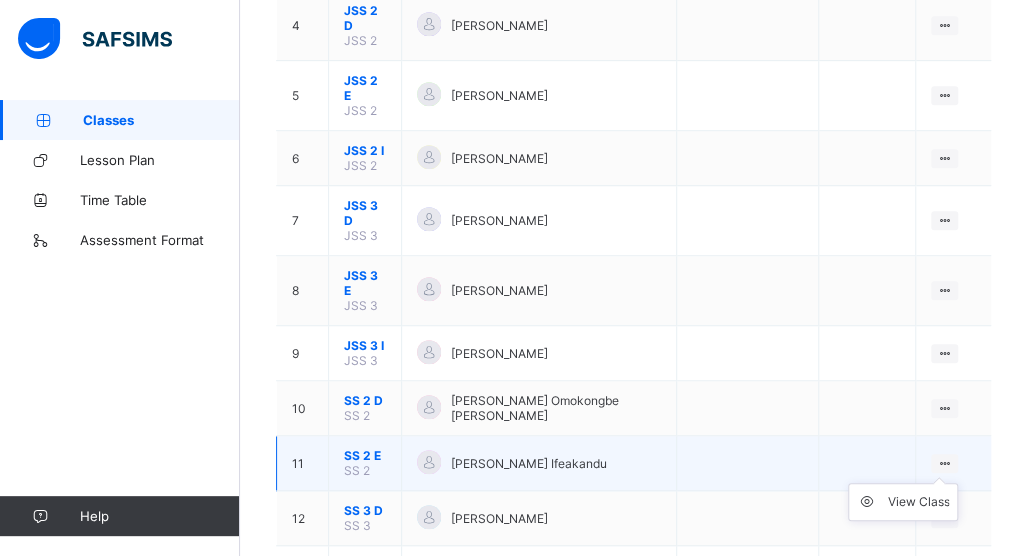 click on "View Class" at bounding box center [903, 502] 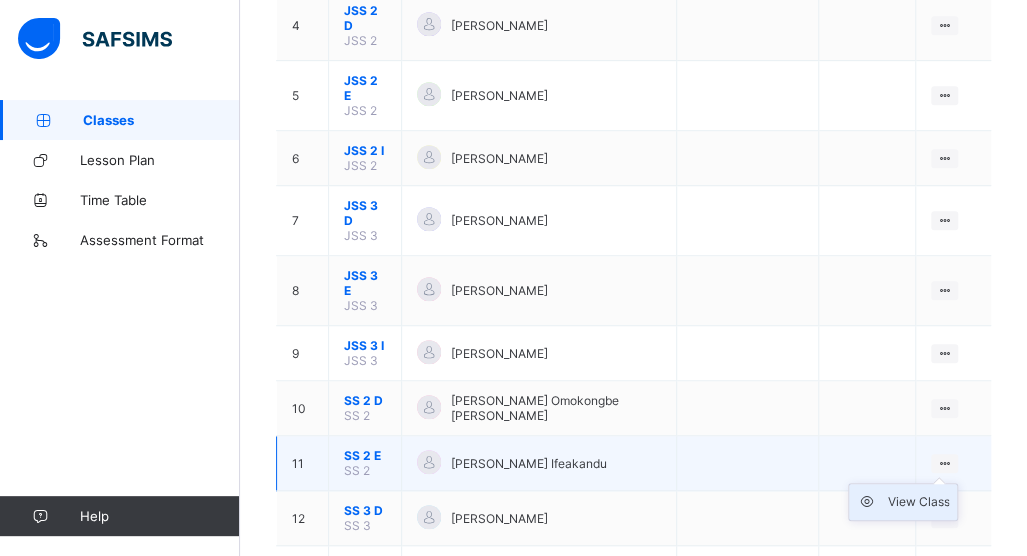 click on "View Class" at bounding box center (918, 502) 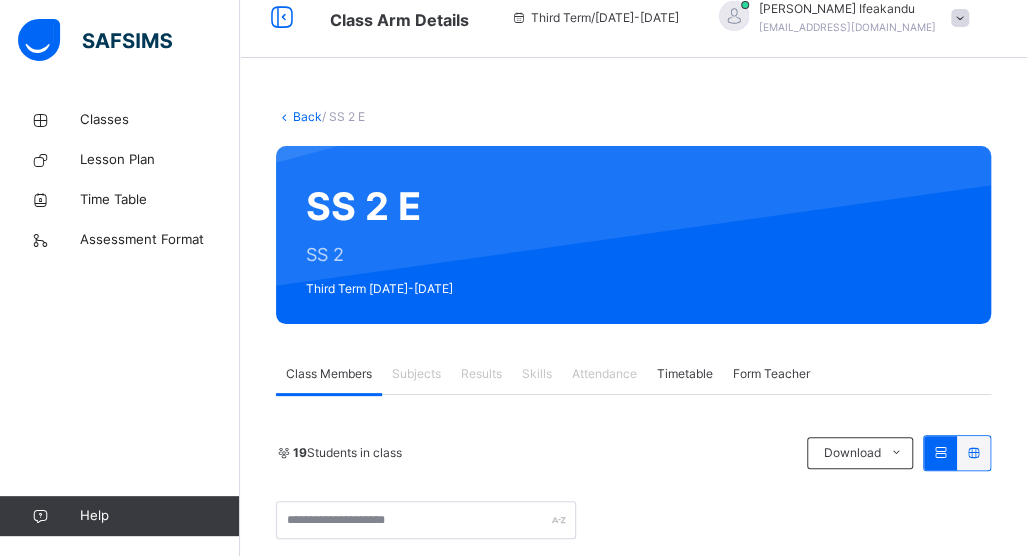 scroll, scrollTop: 454, scrollLeft: 0, axis: vertical 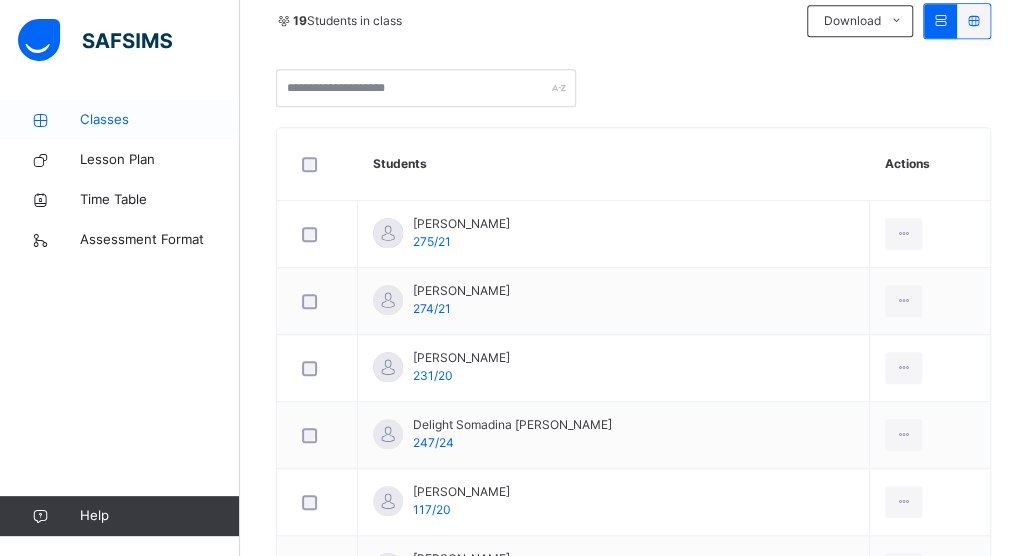 click on "Classes" at bounding box center (160, 120) 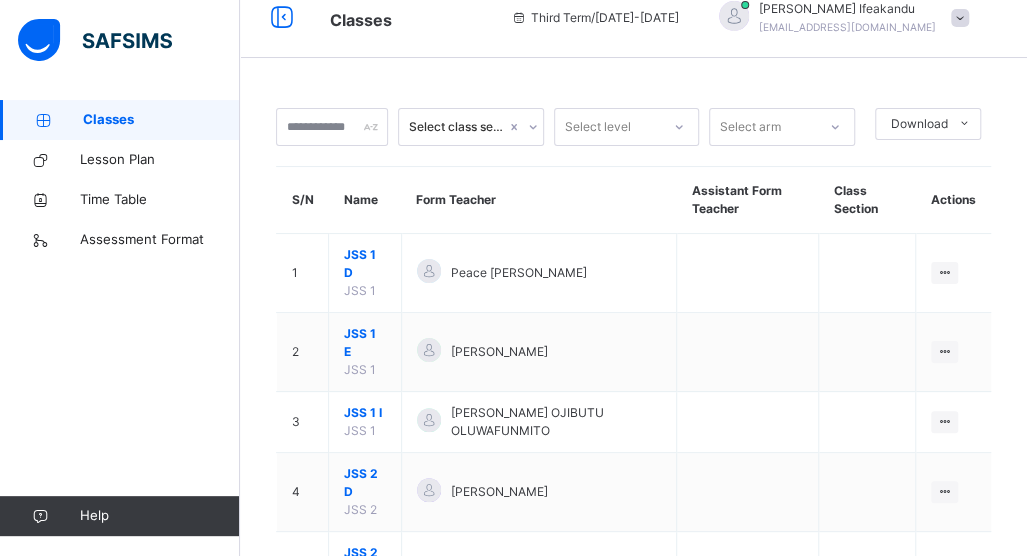 scroll, scrollTop: 454, scrollLeft: 0, axis: vertical 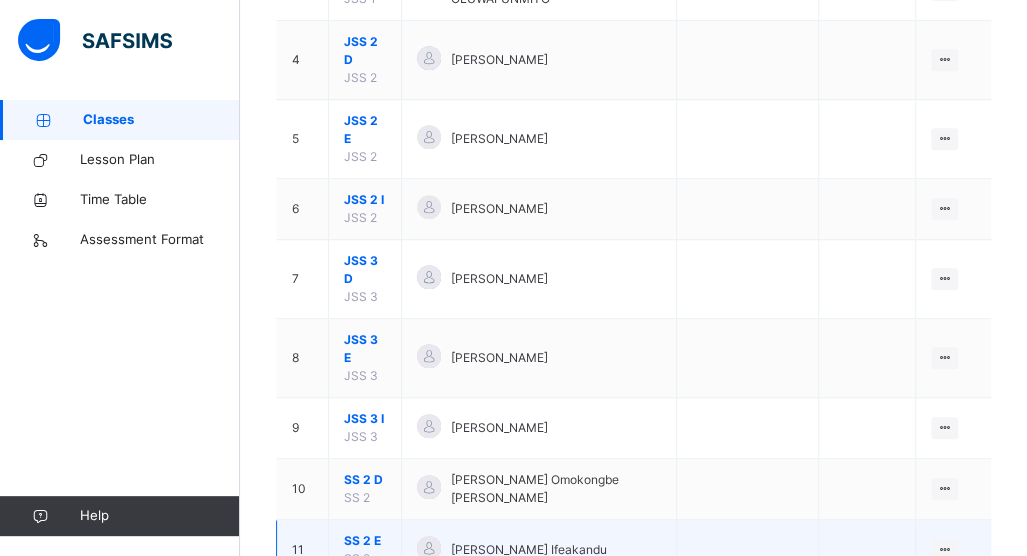 click on "[PERSON_NAME] Ifeakandu" at bounding box center (529, 550) 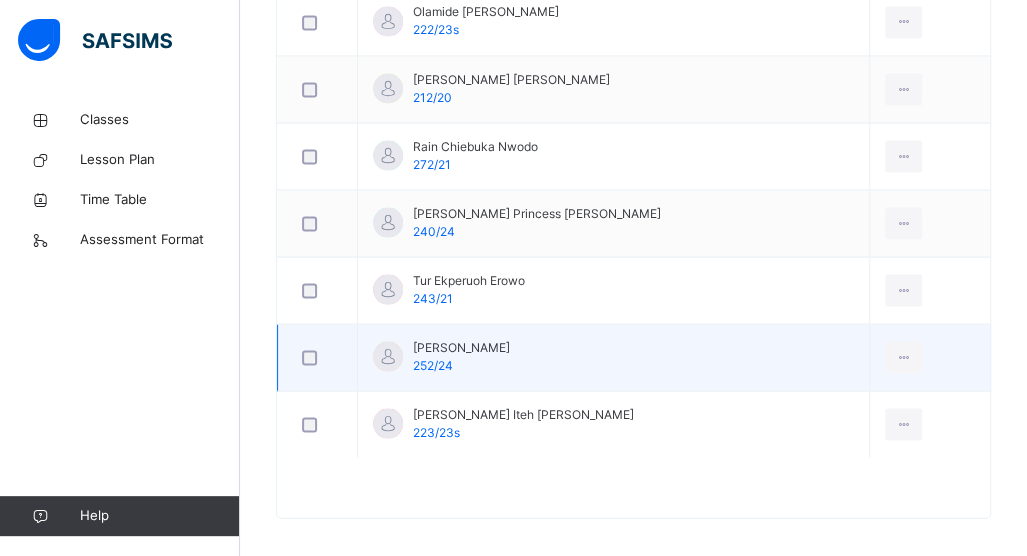 scroll, scrollTop: 1474, scrollLeft: 0, axis: vertical 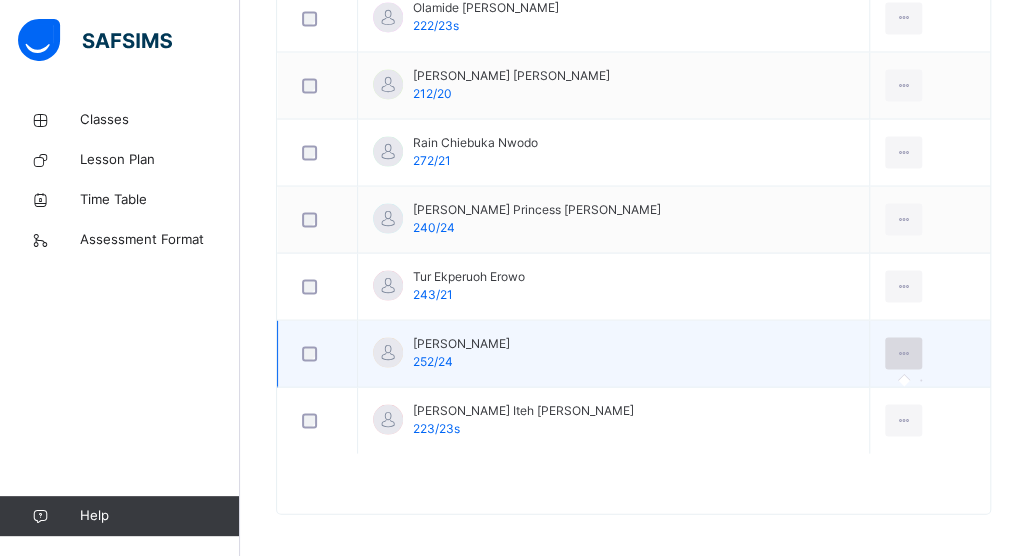 click at bounding box center (903, 353) 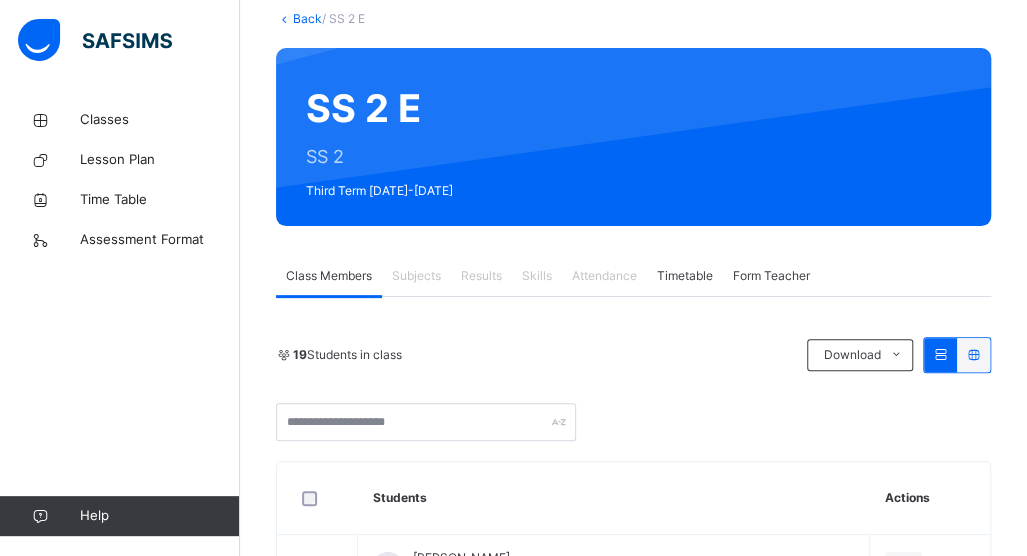 scroll, scrollTop: 74, scrollLeft: 0, axis: vertical 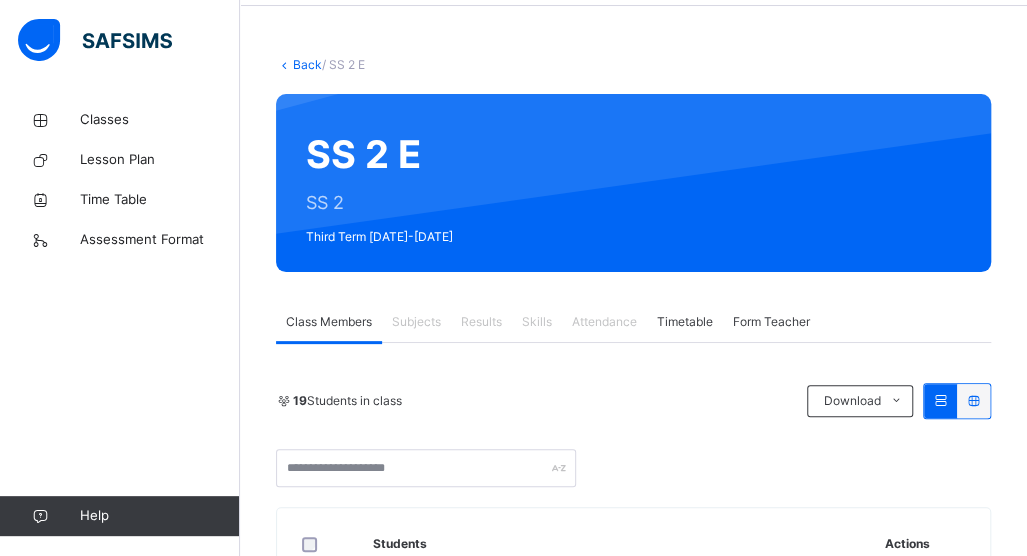 click on "Results" at bounding box center (481, 322) 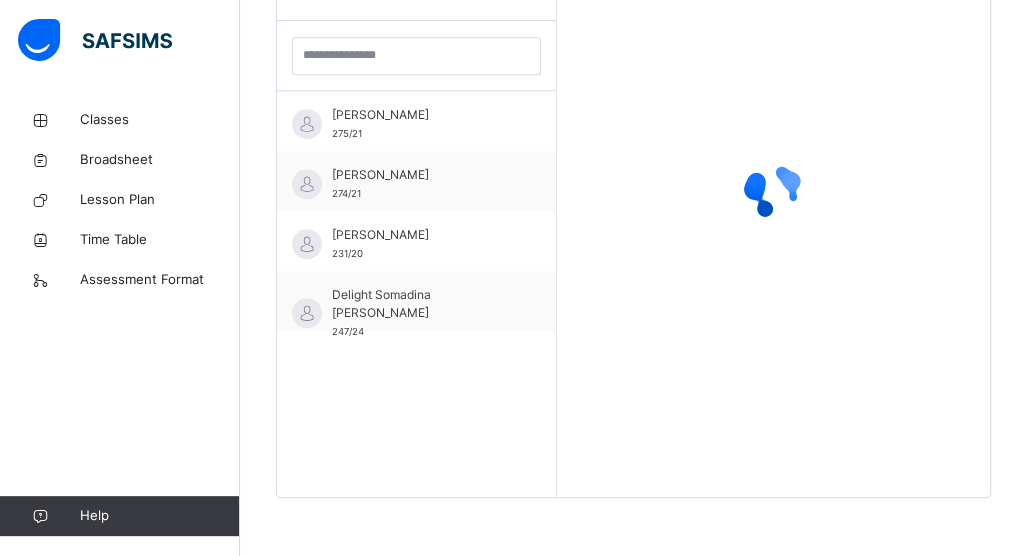 scroll, scrollTop: 579, scrollLeft: 0, axis: vertical 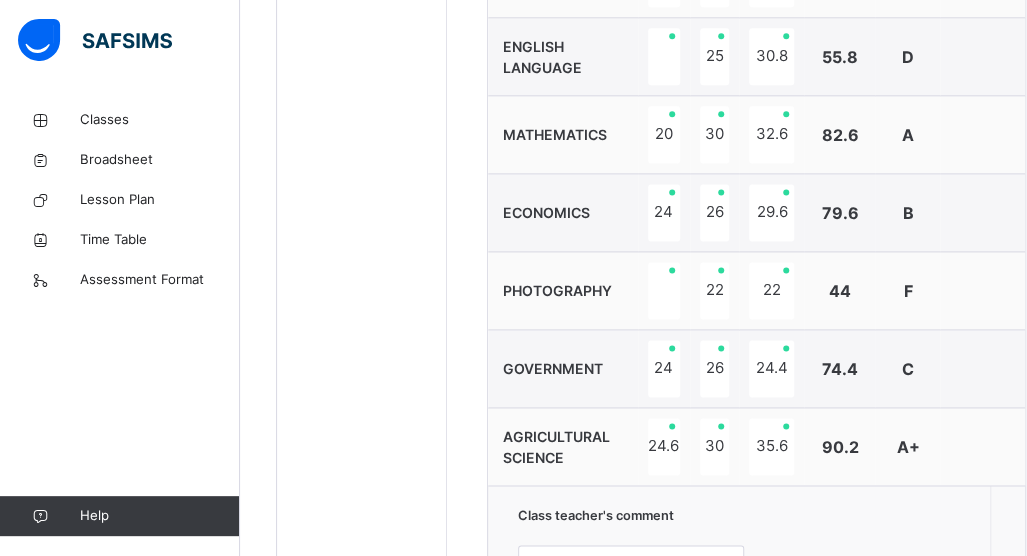 click on "Classes Broadsheet Lesson Plan Time Table Assessment Format   Help" at bounding box center [120, 318] 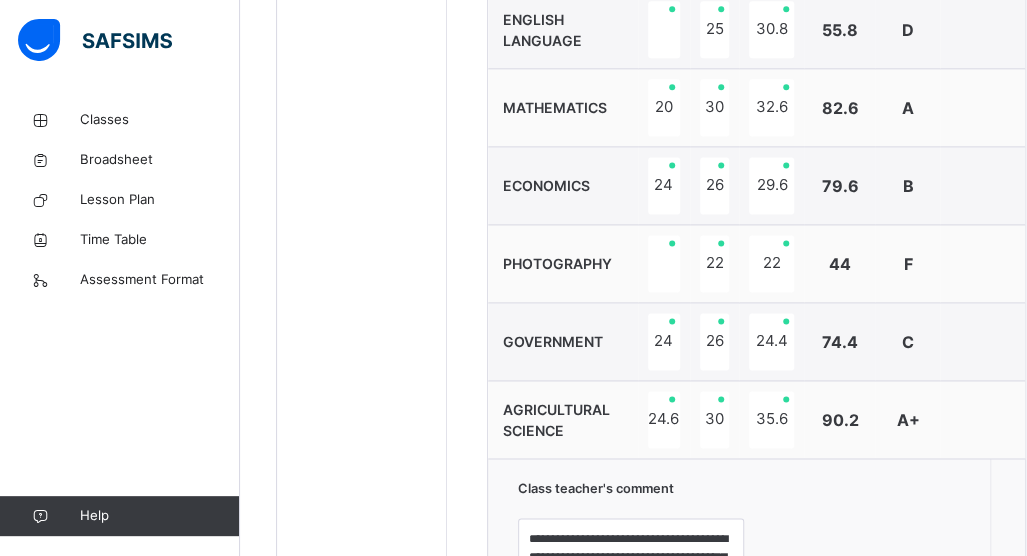 scroll, scrollTop: 1047, scrollLeft: 0, axis: vertical 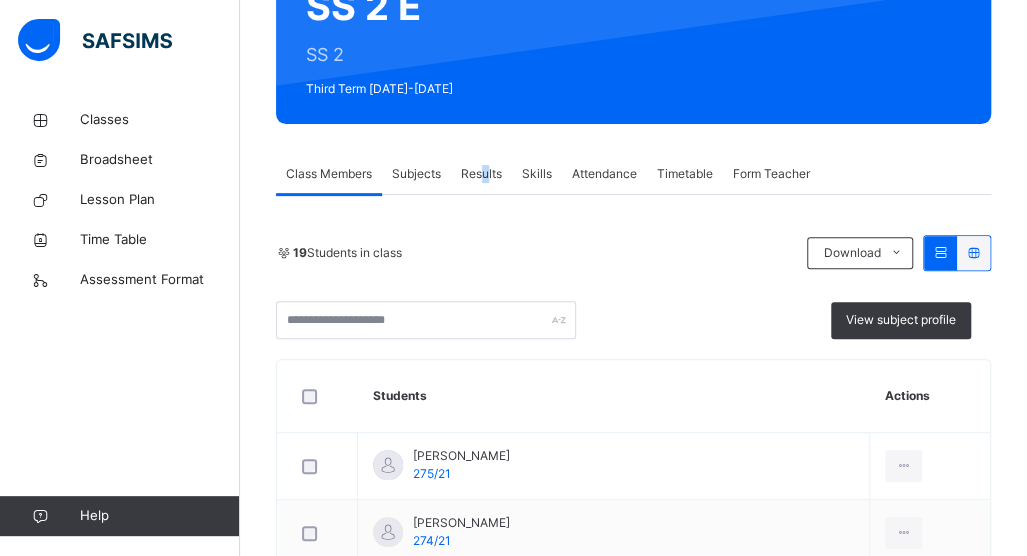 click on "Results" at bounding box center [481, 174] 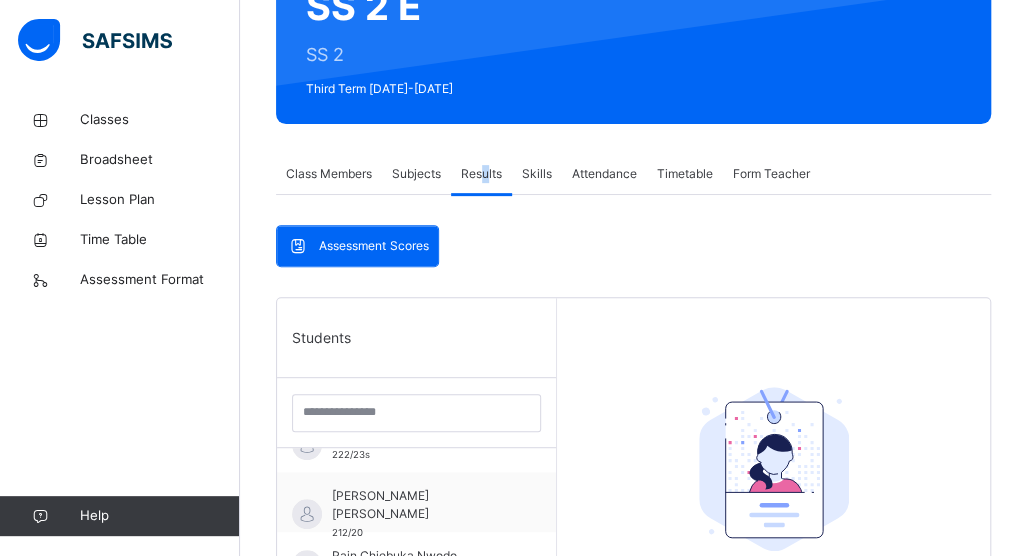 scroll, scrollTop: 886, scrollLeft: 0, axis: vertical 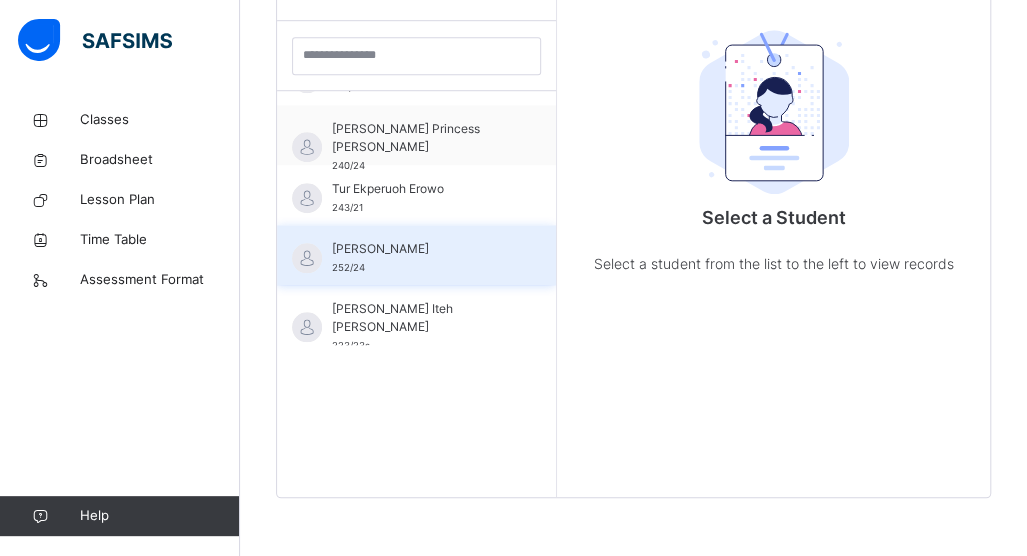 click on "[PERSON_NAME]" at bounding box center (421, 249) 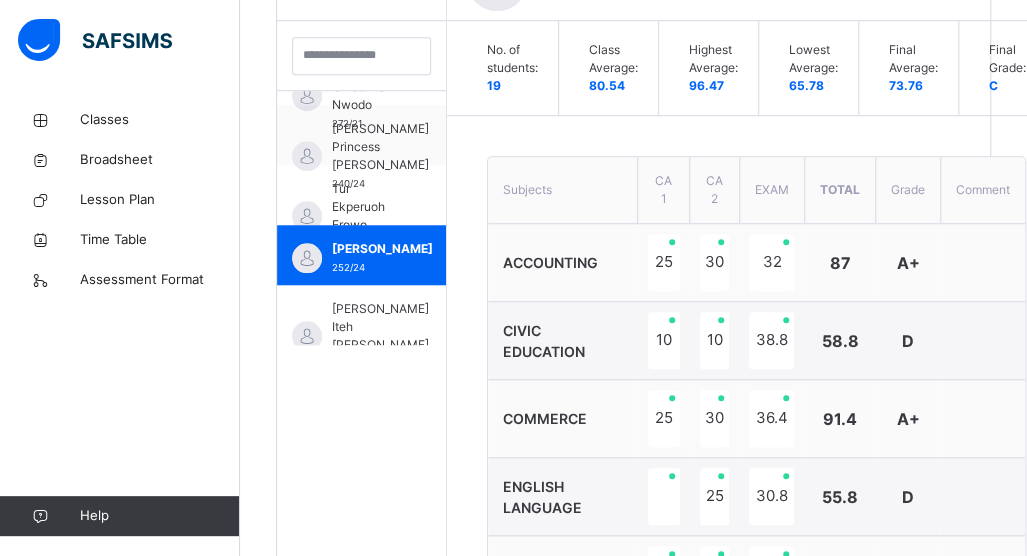 scroll, scrollTop: 895, scrollLeft: 0, axis: vertical 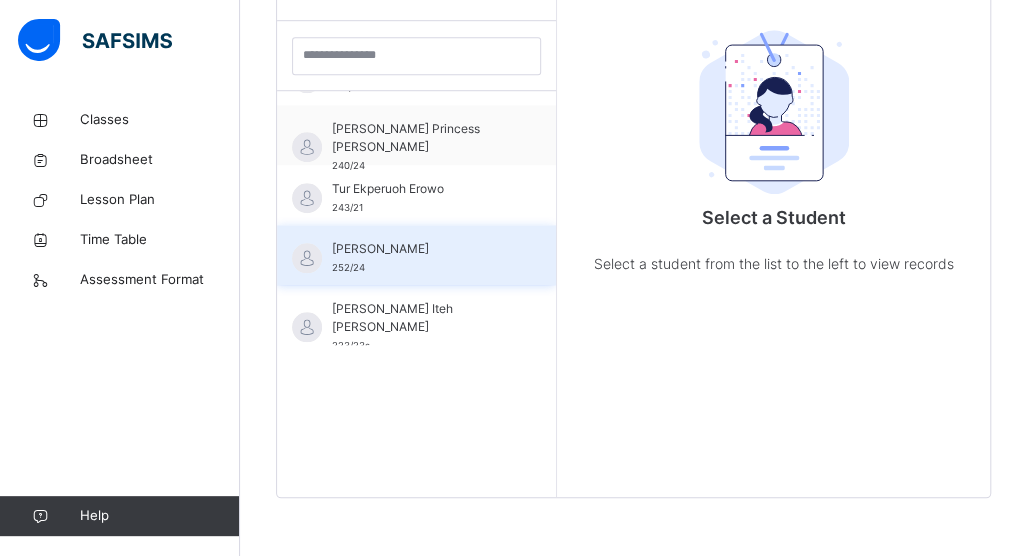 click on "[PERSON_NAME]" at bounding box center [421, 249] 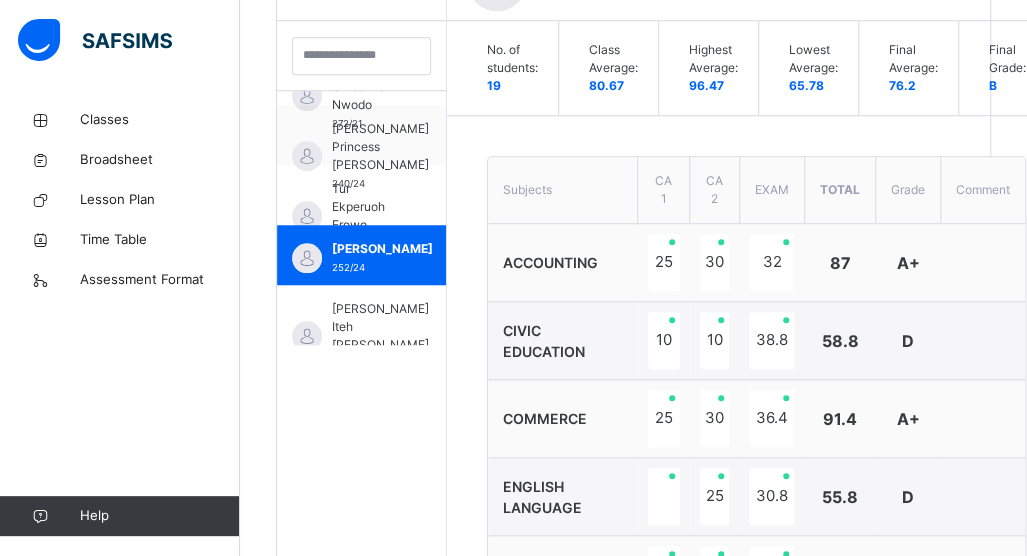 scroll, scrollTop: 895, scrollLeft: 0, axis: vertical 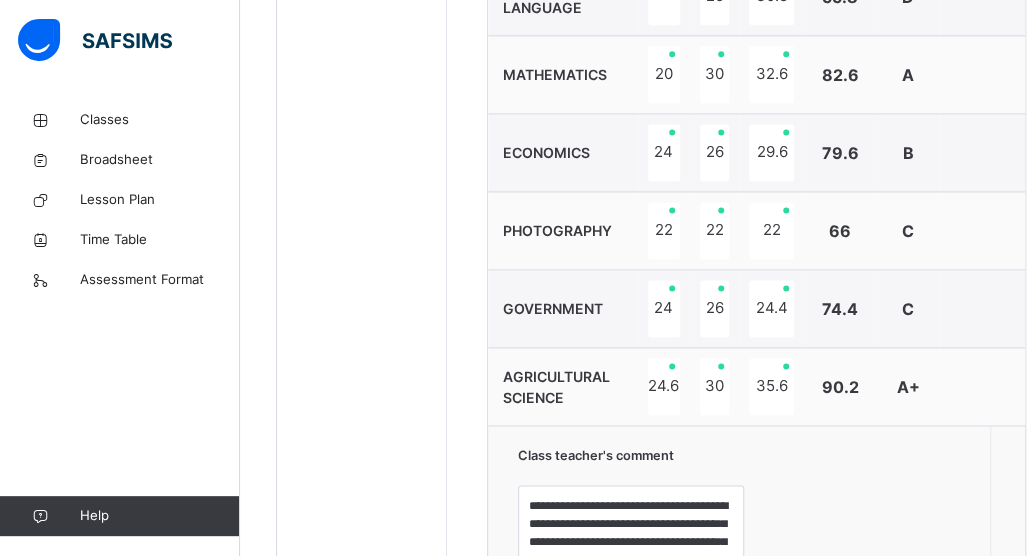 click on "**********" at bounding box center [756, 590] 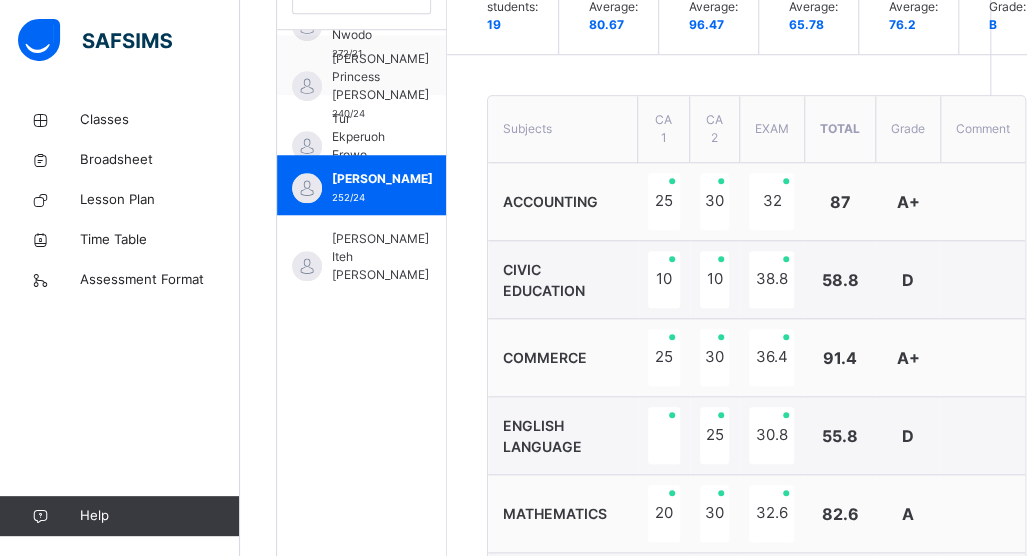 scroll, scrollTop: 647, scrollLeft: 0, axis: vertical 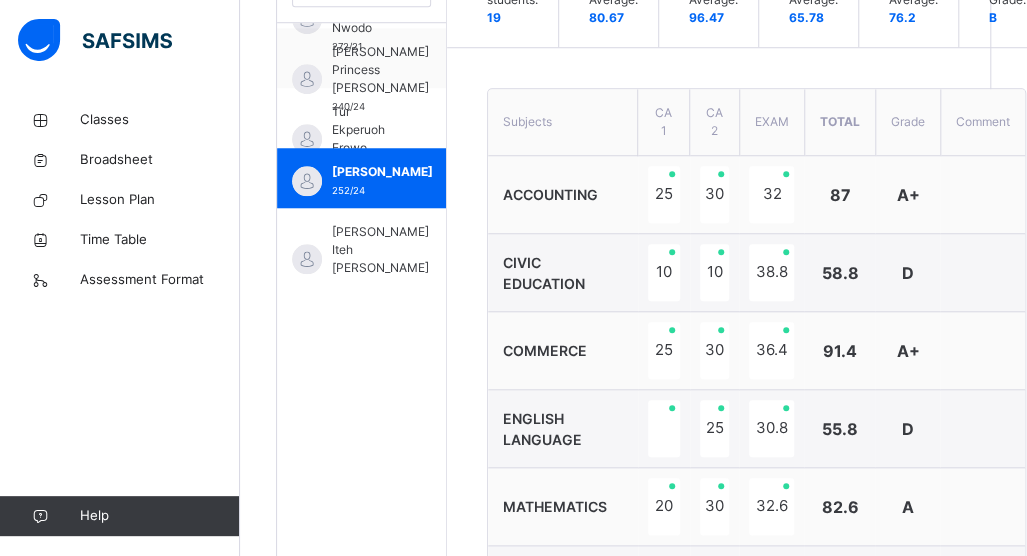 click on "30.8" at bounding box center (771, 429) 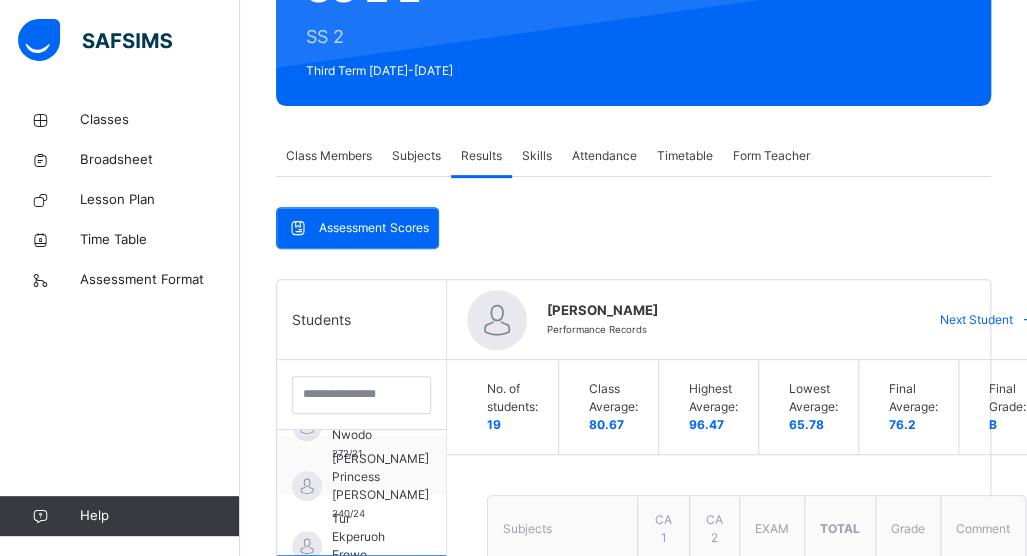scroll, scrollTop: 0, scrollLeft: 0, axis: both 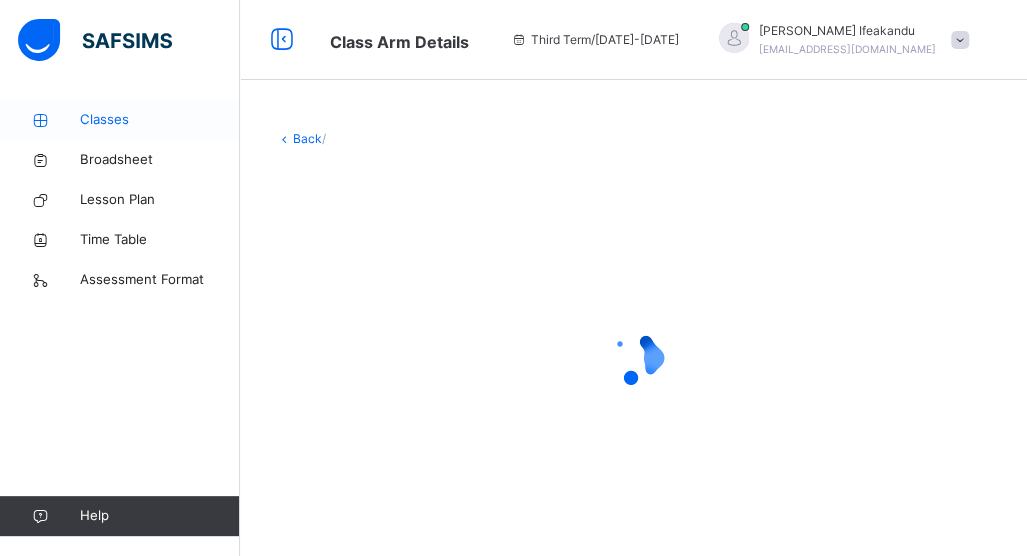 click on "Classes" at bounding box center (160, 120) 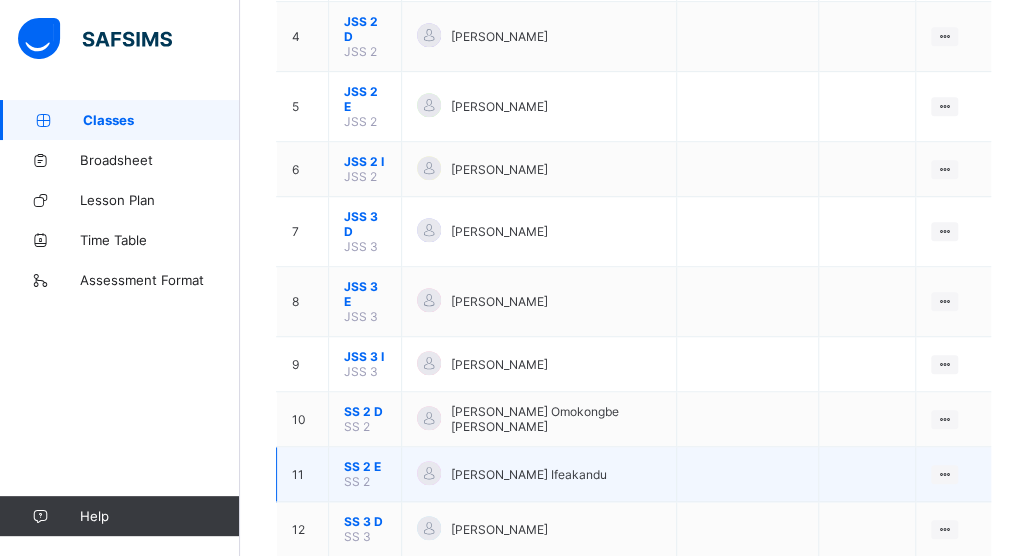 scroll, scrollTop: 454, scrollLeft: 0, axis: vertical 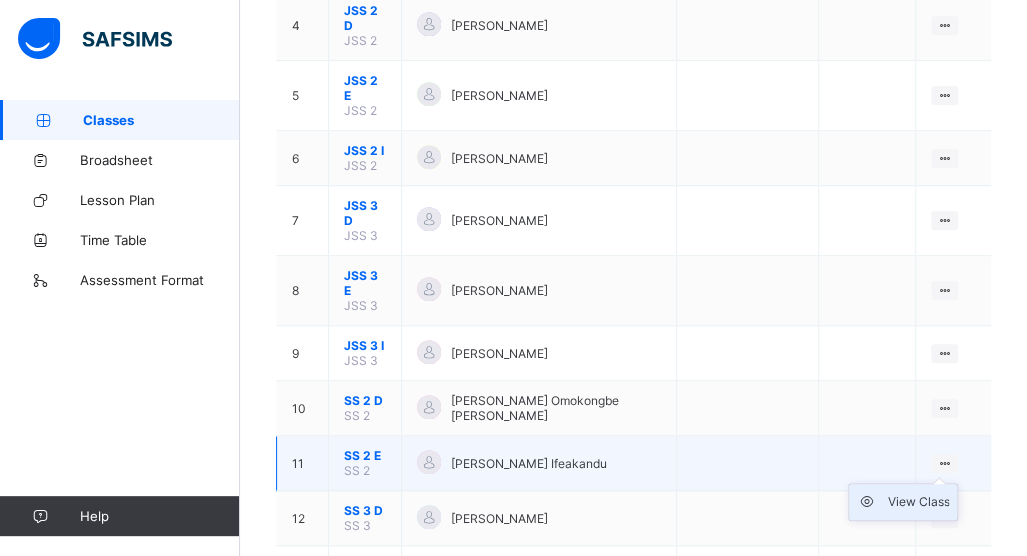 click on "View Class" at bounding box center [918, 502] 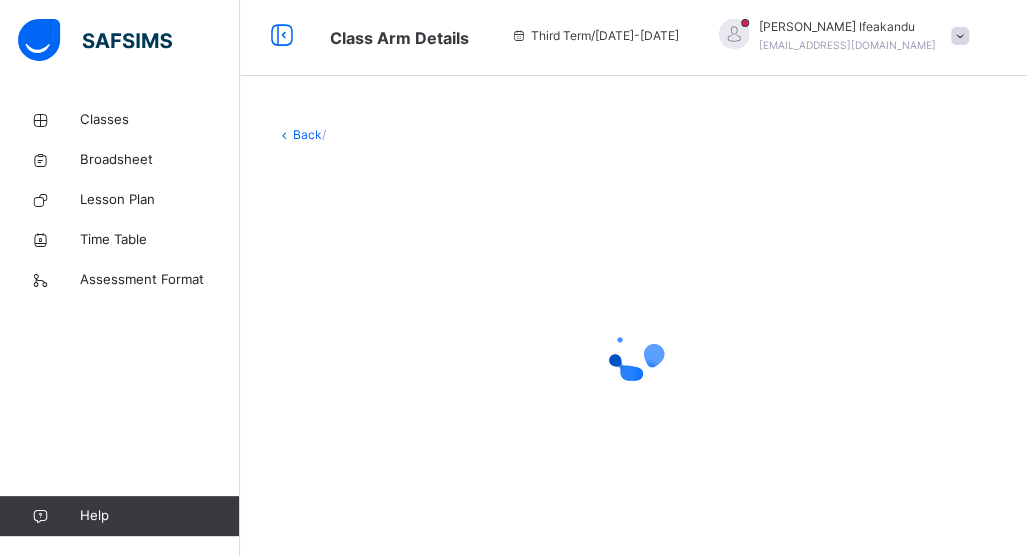 scroll, scrollTop: 0, scrollLeft: 0, axis: both 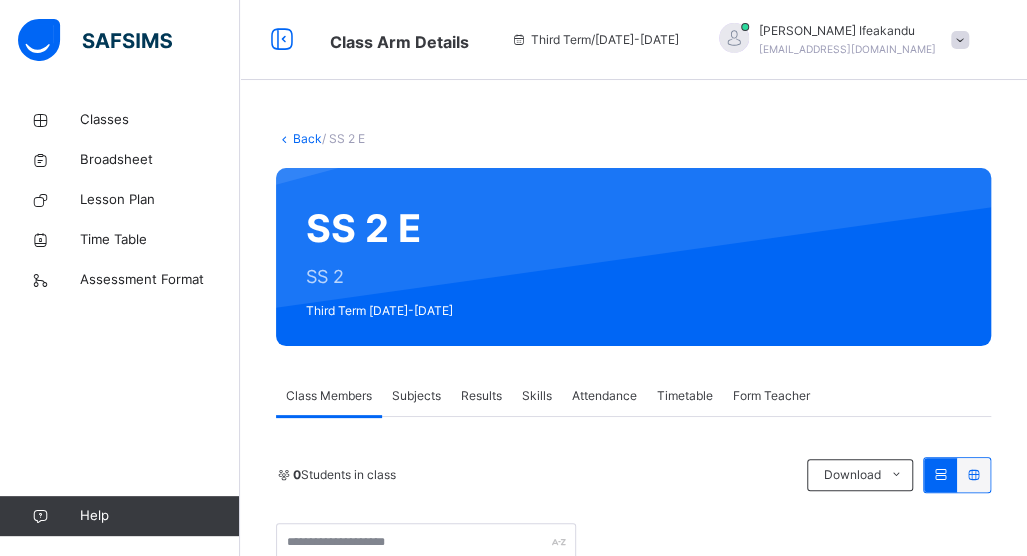 click on "Results" at bounding box center (481, 396) 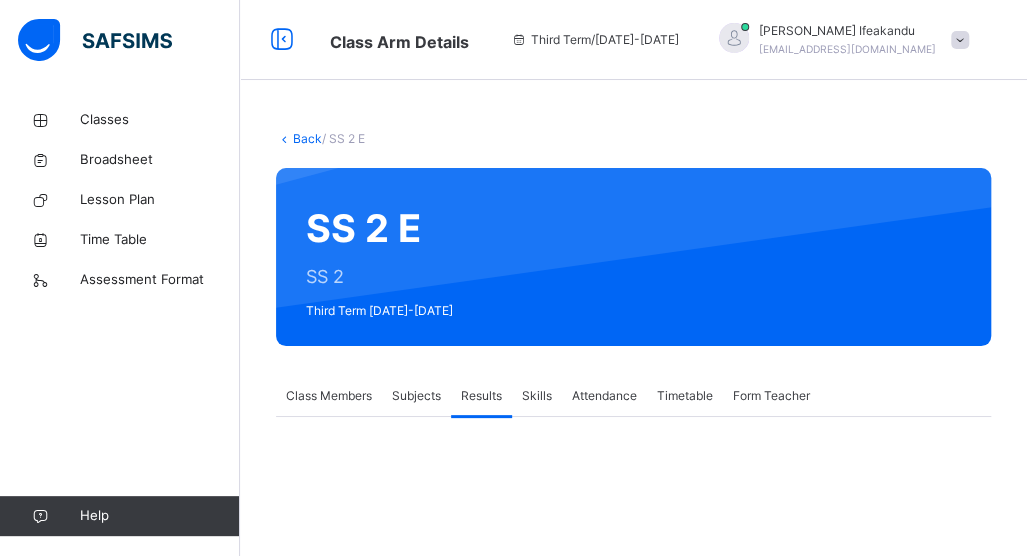 scroll, scrollTop: 262, scrollLeft: 0, axis: vertical 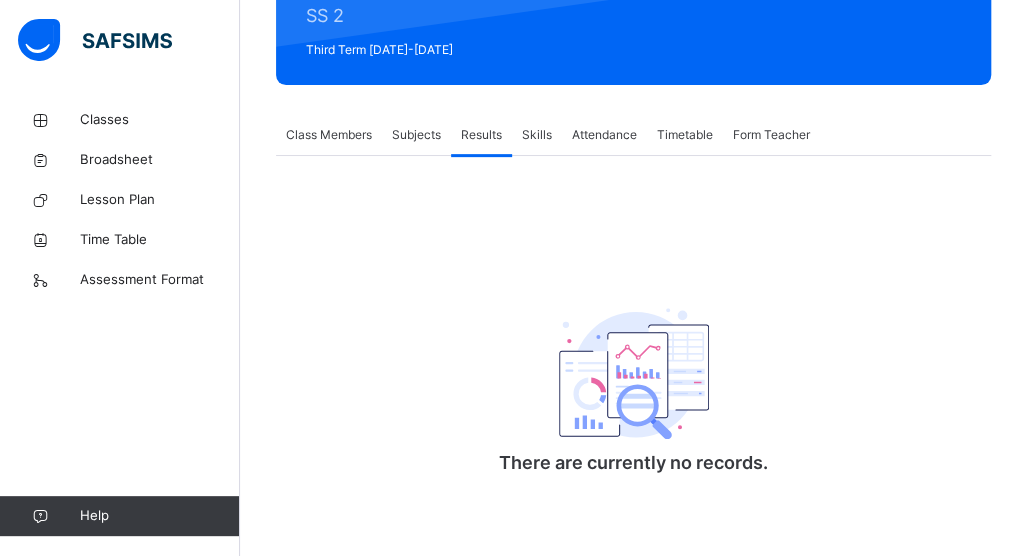 click on "Subjects" at bounding box center [416, 135] 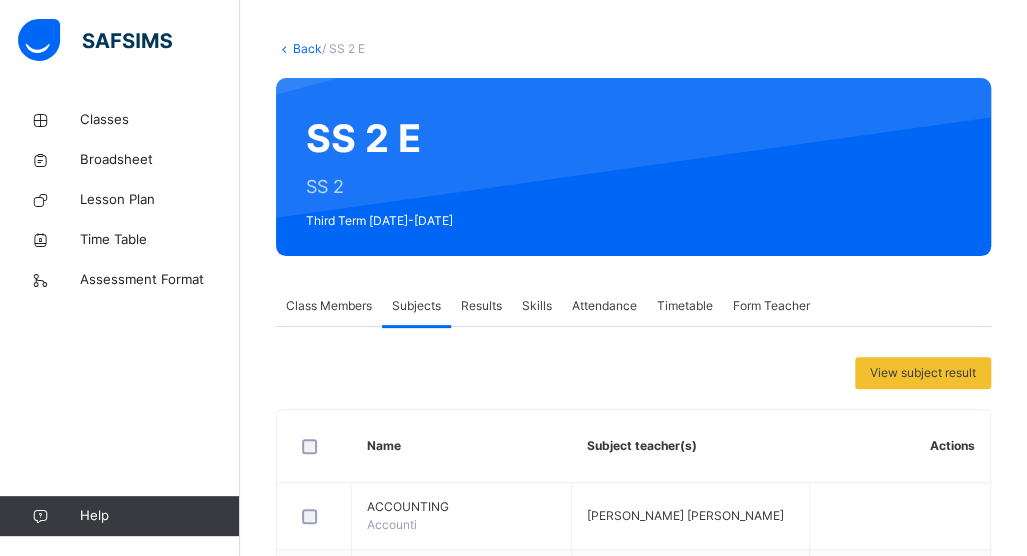 scroll, scrollTop: 0, scrollLeft: 0, axis: both 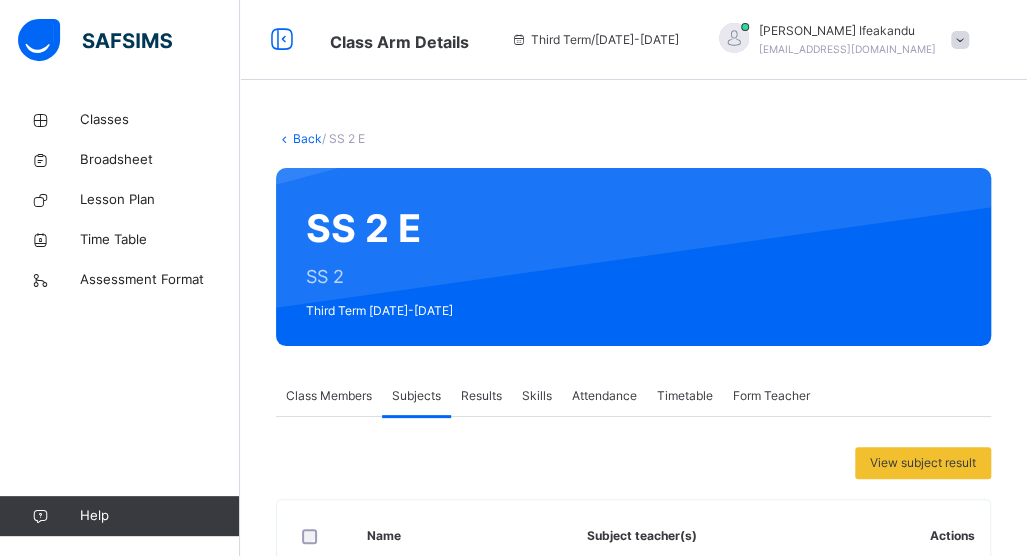 click on "Results" at bounding box center [481, 396] 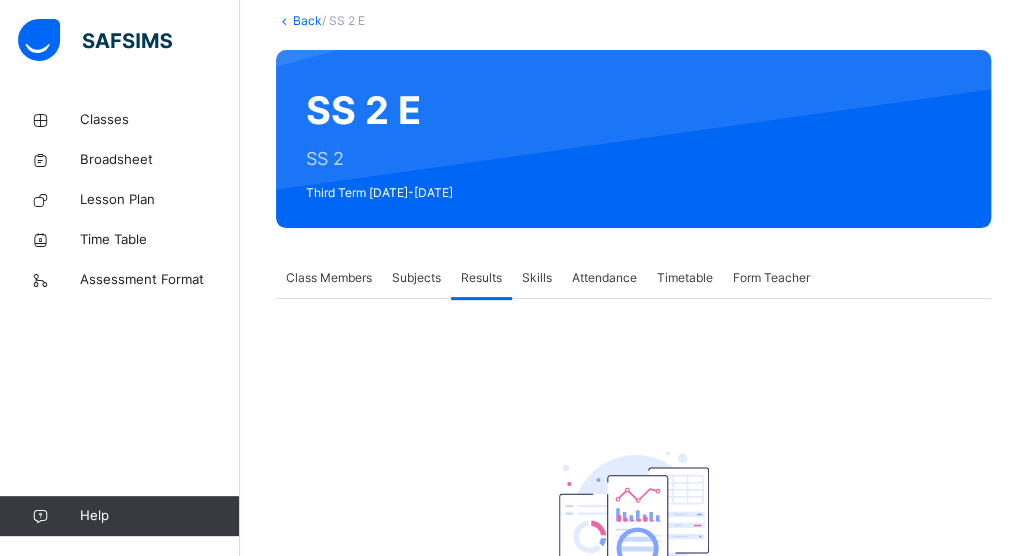 scroll, scrollTop: 262, scrollLeft: 0, axis: vertical 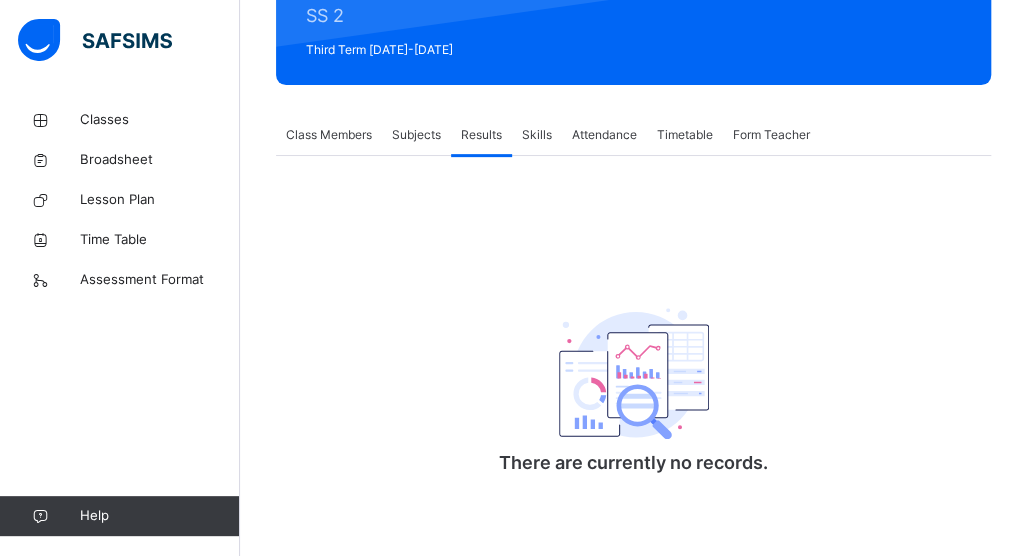 click on "Subjects" at bounding box center (416, 135) 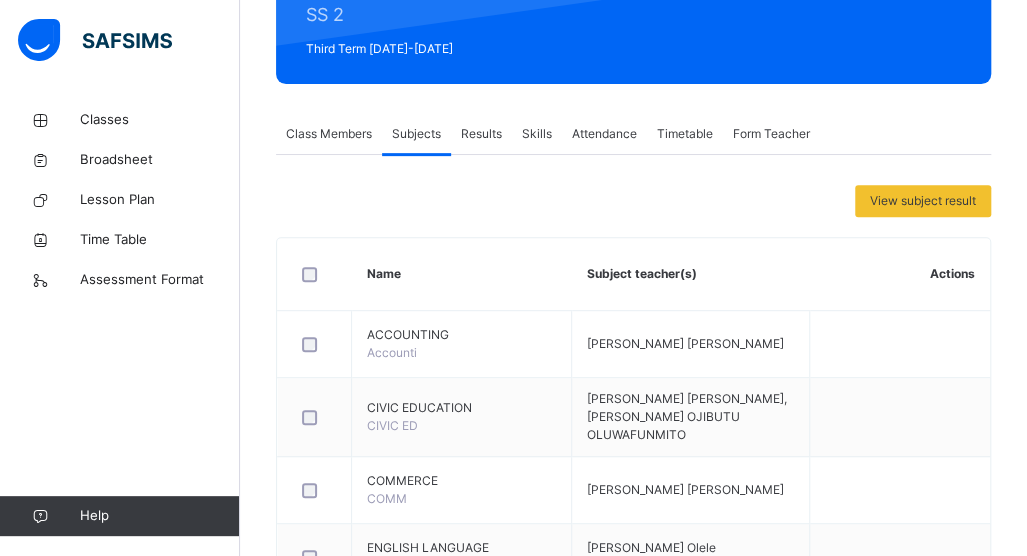 click on "Class Members" at bounding box center [329, 134] 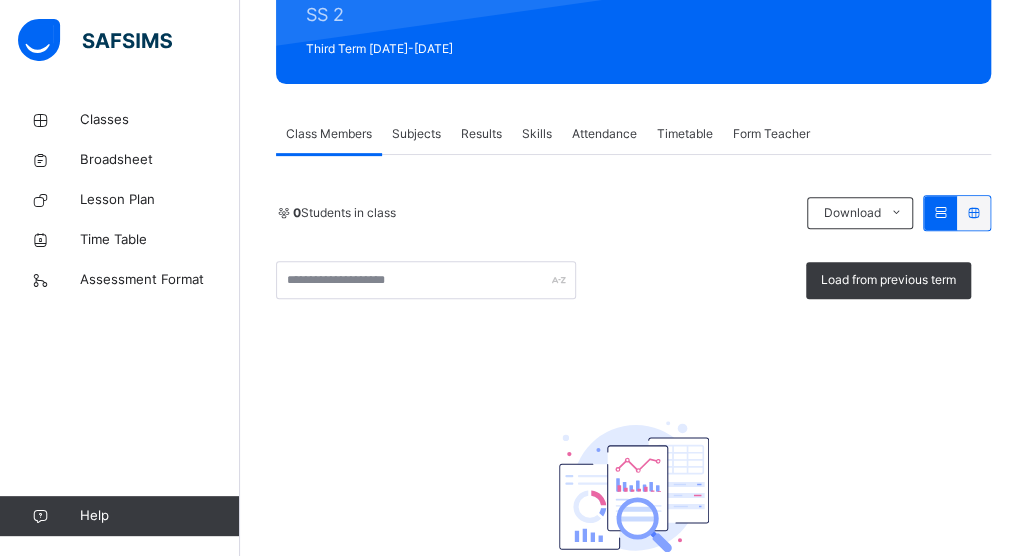 click on "Subjects" at bounding box center [416, 134] 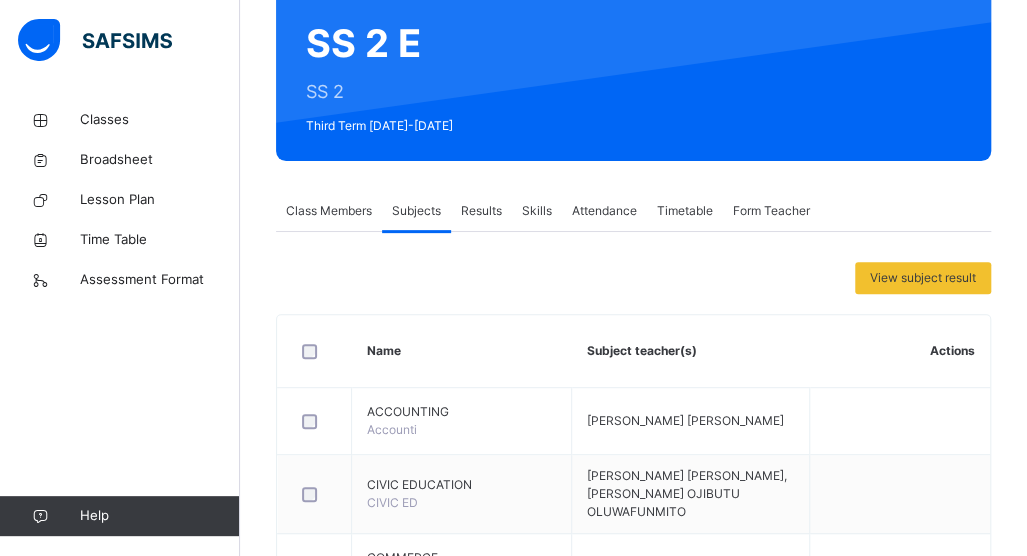 scroll, scrollTop: 0, scrollLeft: 0, axis: both 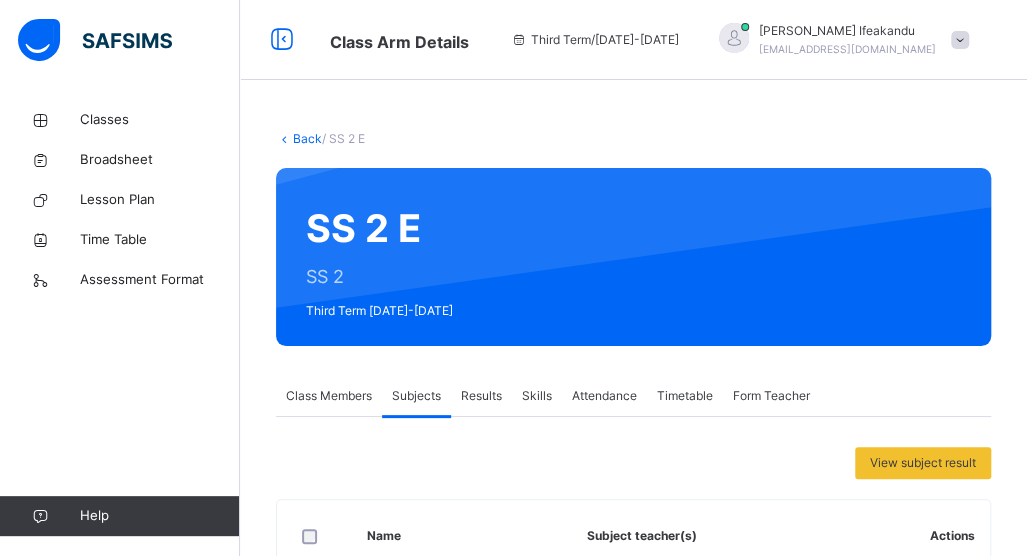 click on "Results" at bounding box center [481, 396] 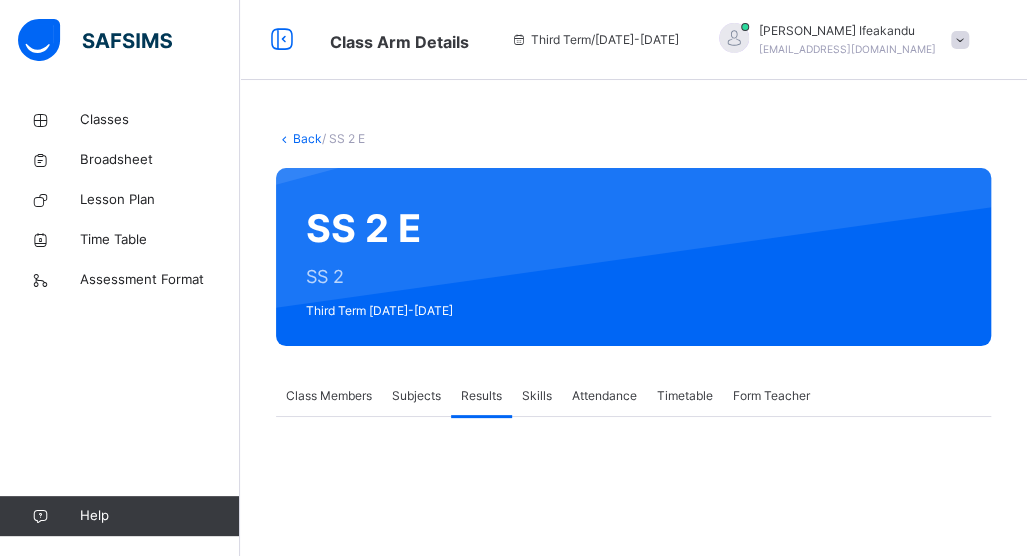 scroll, scrollTop: 262, scrollLeft: 0, axis: vertical 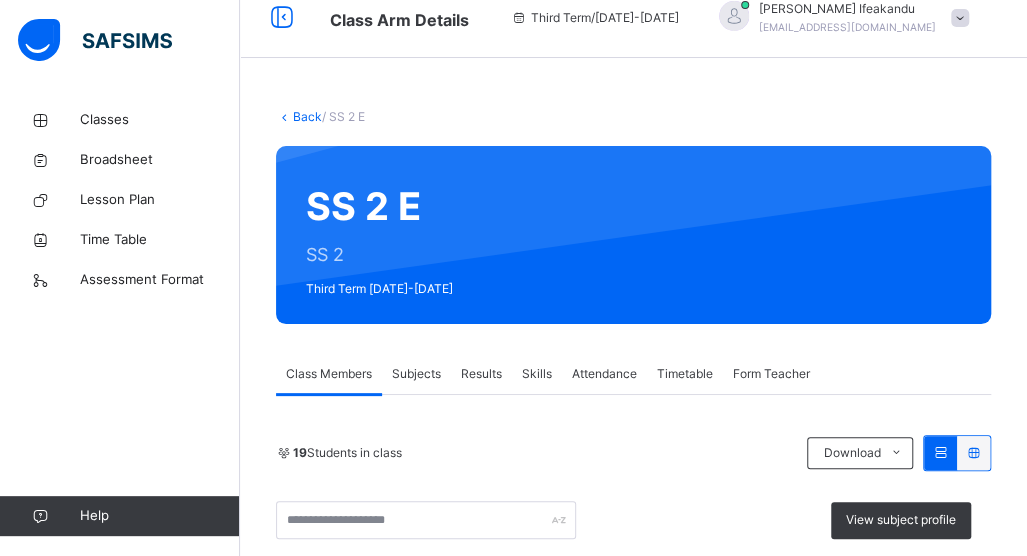 click on "Results" at bounding box center (481, 374) 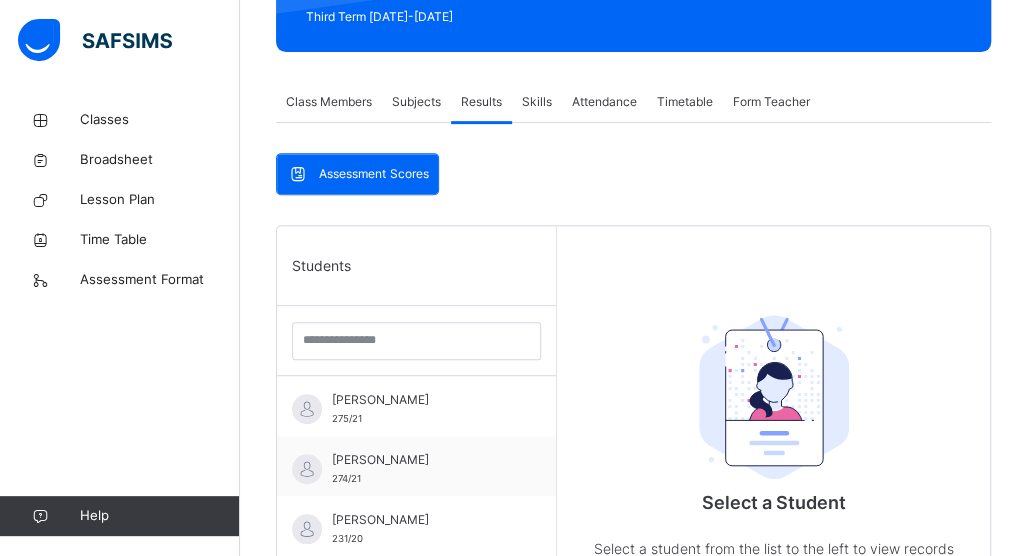 scroll, scrollTop: 422, scrollLeft: 0, axis: vertical 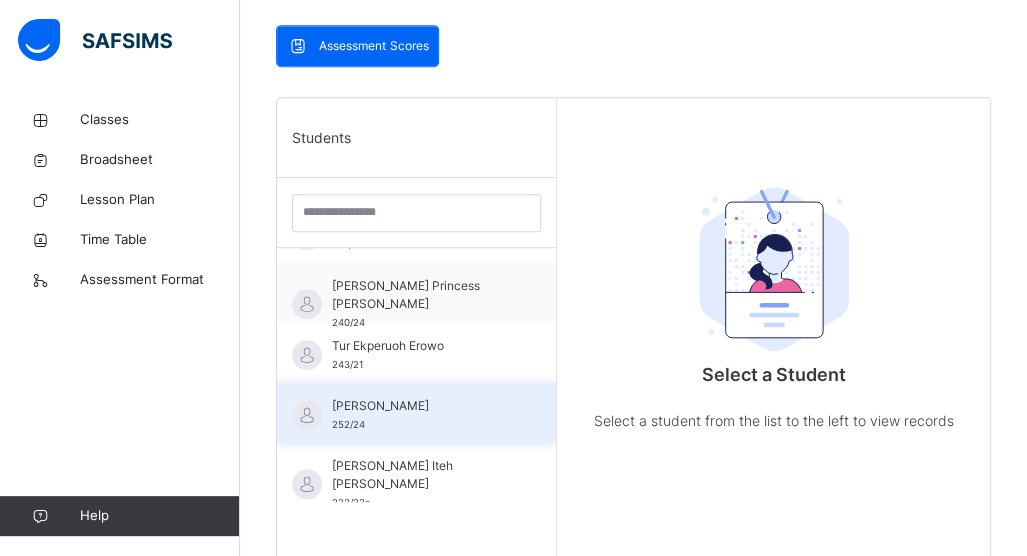 click on "Victor Dominic Ezejiaku" at bounding box center [421, 406] 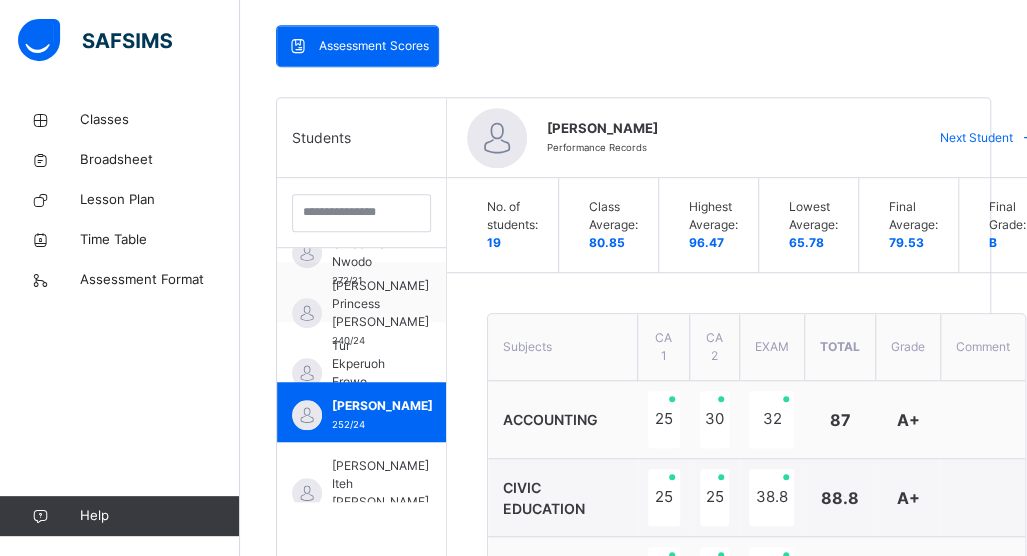 scroll, scrollTop: 895, scrollLeft: 0, axis: vertical 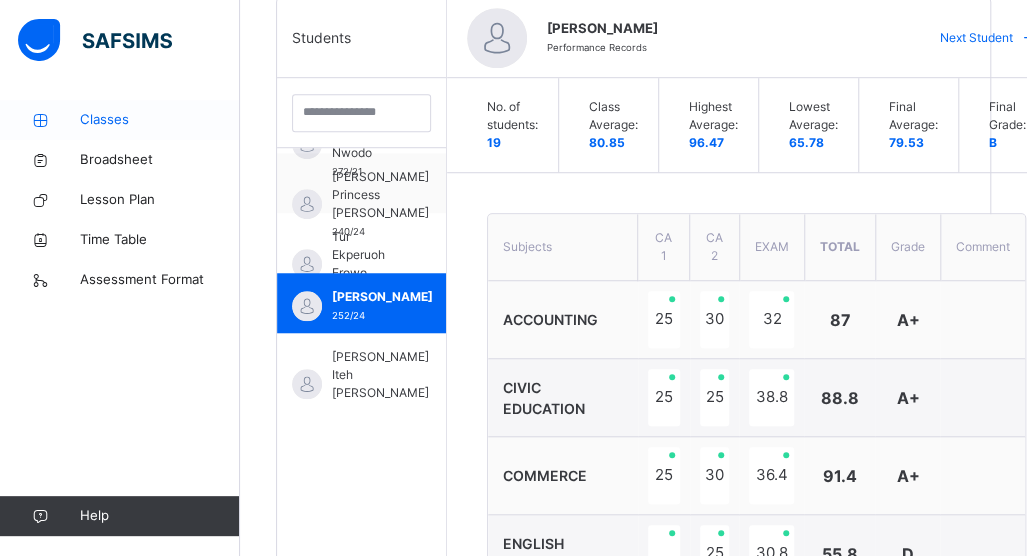 click on "Classes" at bounding box center (160, 120) 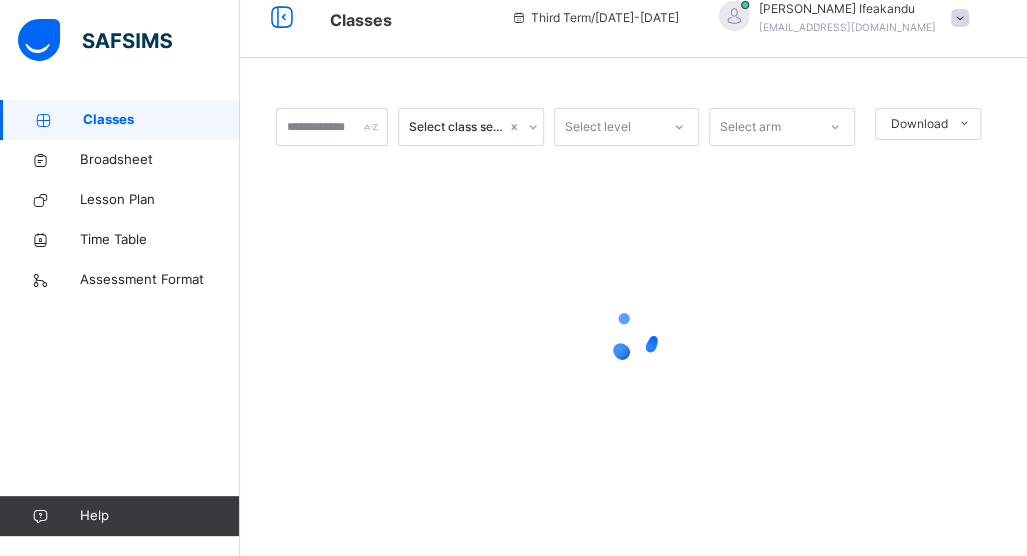 scroll, scrollTop: 522, scrollLeft: 0, axis: vertical 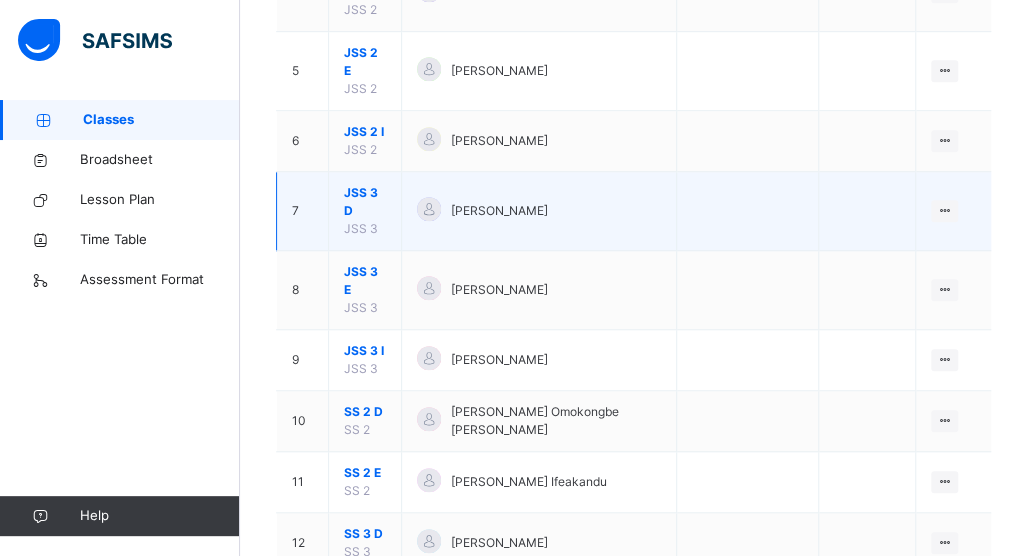 drag, startPoint x: 771, startPoint y: 116, endPoint x: 780, endPoint y: 125, distance: 12.727922 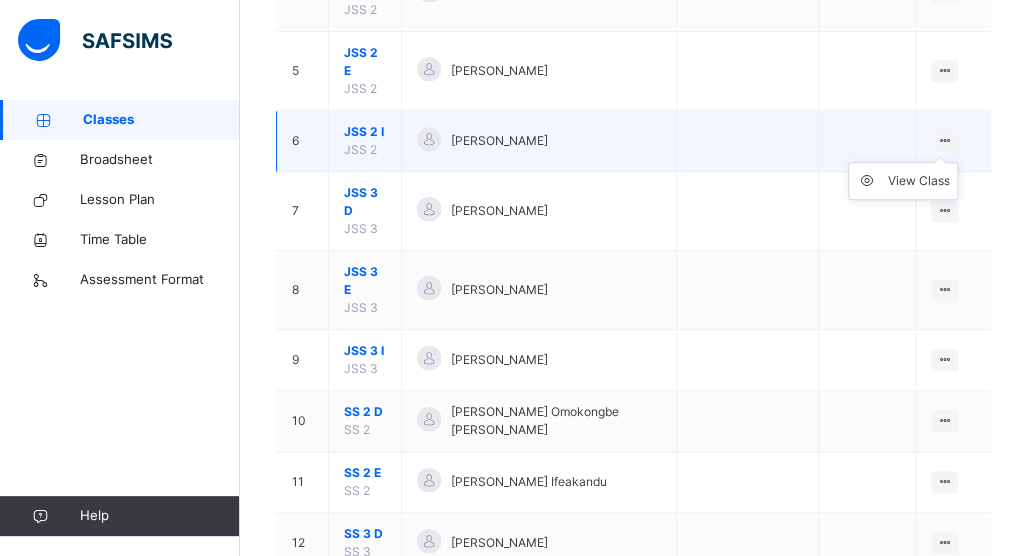 drag, startPoint x: 780, startPoint y: 125, endPoint x: 966, endPoint y: 91, distance: 189.08199 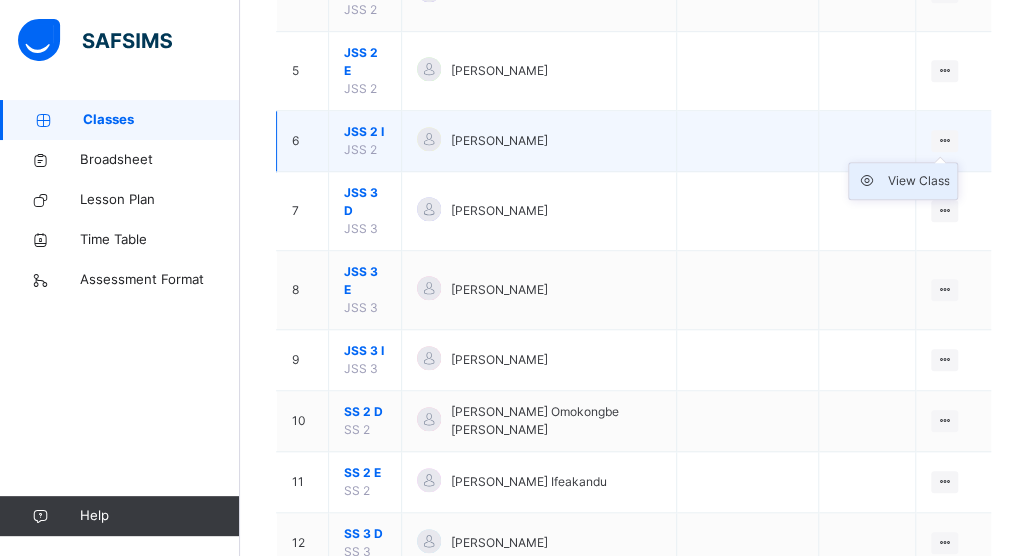 click on "View Class" at bounding box center (918, 181) 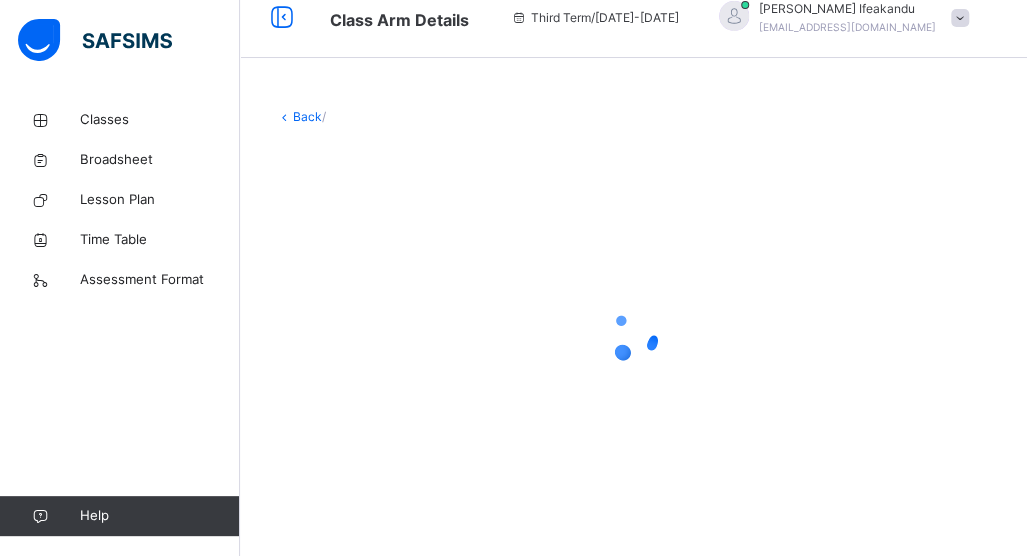 scroll, scrollTop: 22, scrollLeft: 0, axis: vertical 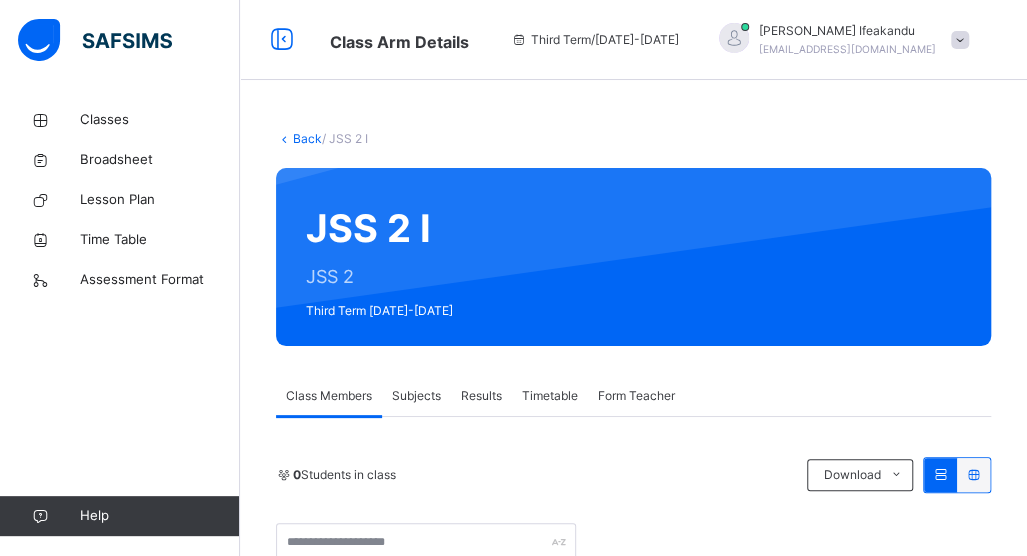 click on "JSS 2 I JSS 2 Third Term 2024-2025" at bounding box center [633, 257] 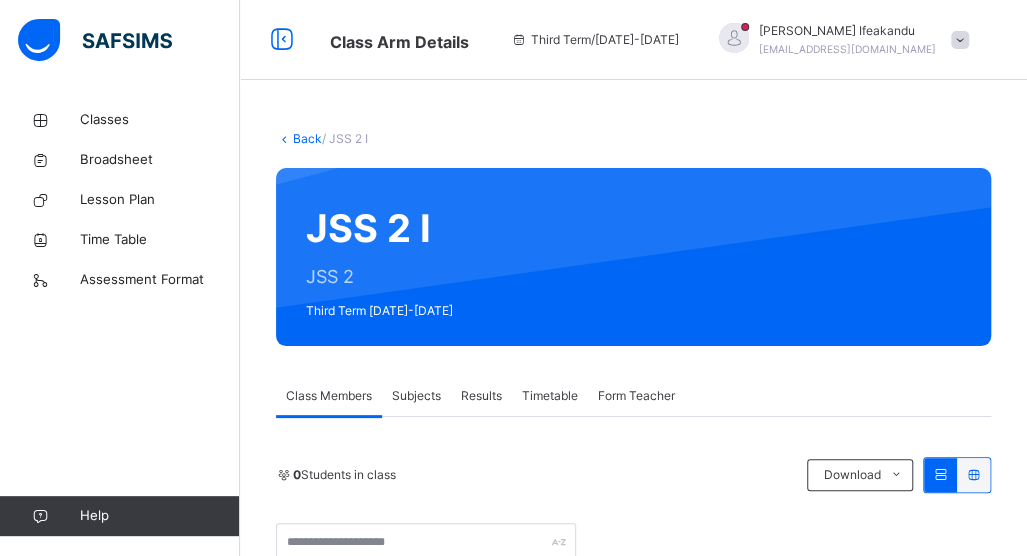 click on "Results" at bounding box center (481, 396) 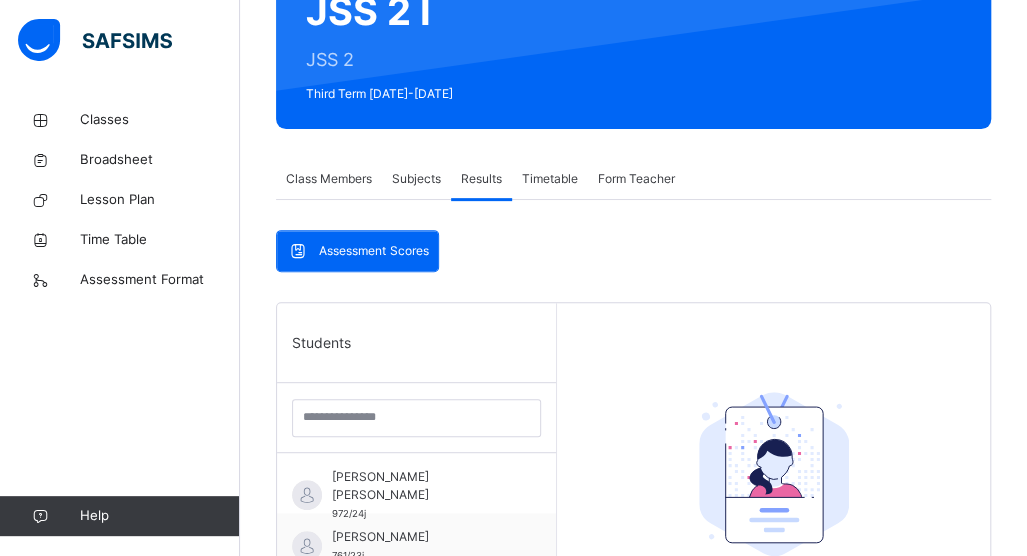 scroll, scrollTop: 300, scrollLeft: 0, axis: vertical 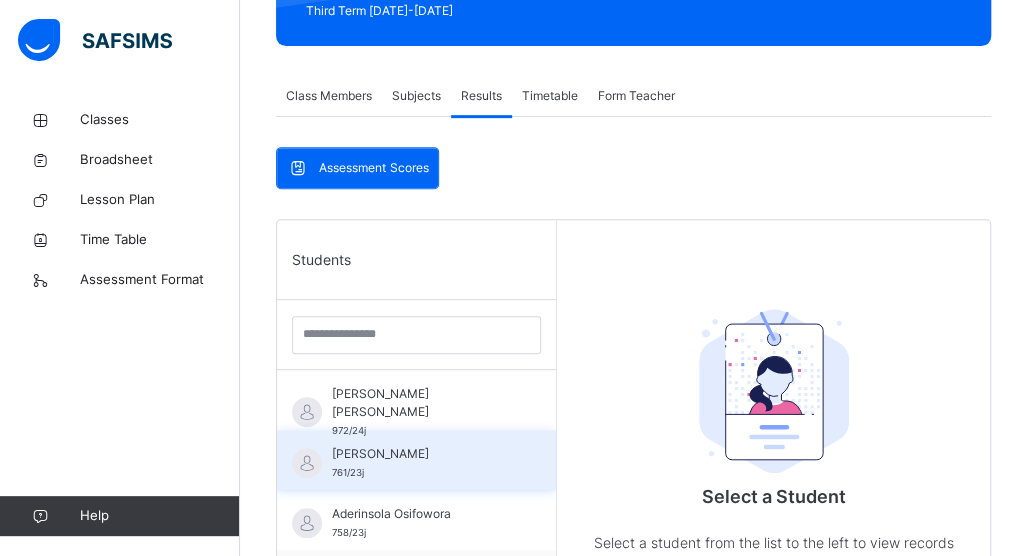 click on "Abdul-Rahaman  Atanda 761/23j" at bounding box center (421, 463) 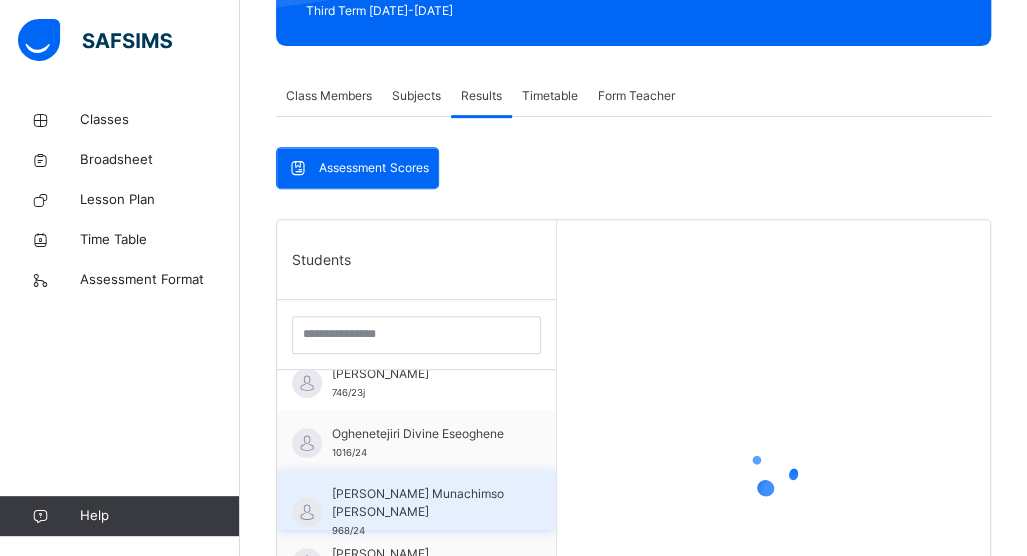 scroll, scrollTop: 655, scrollLeft: 0, axis: vertical 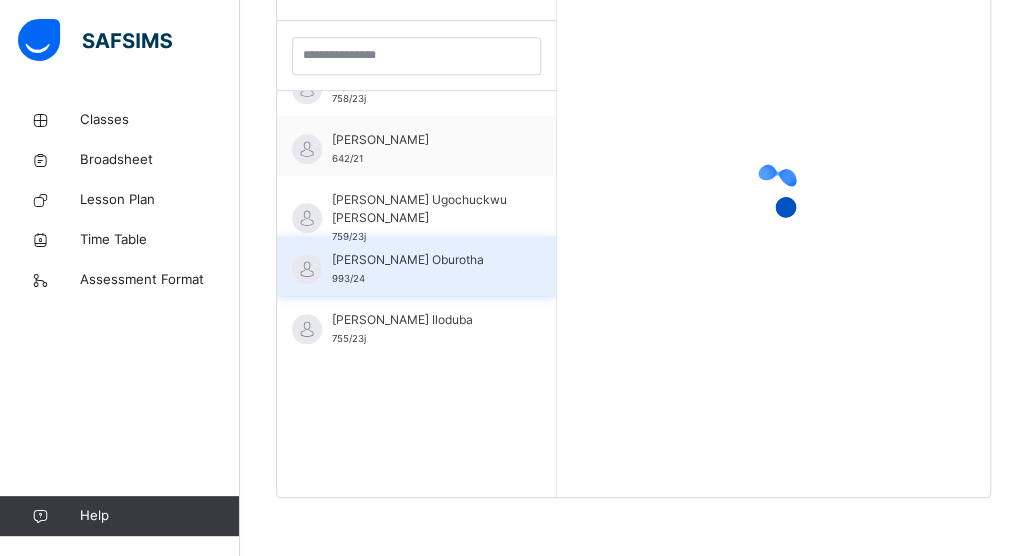 click on "Emmanuel Nuovwe Oburotha 993/24" at bounding box center (421, 269) 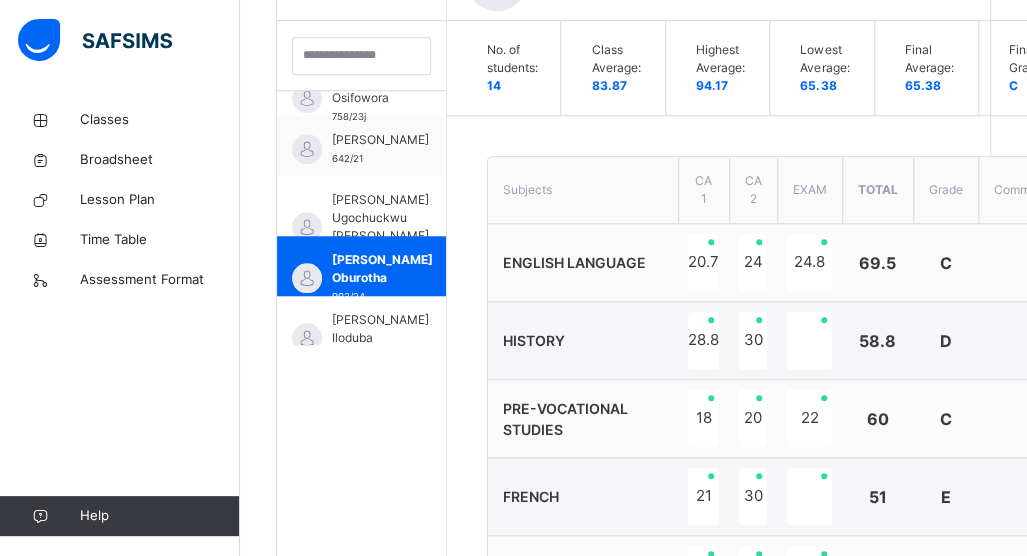 scroll, scrollTop: 164, scrollLeft: 0, axis: vertical 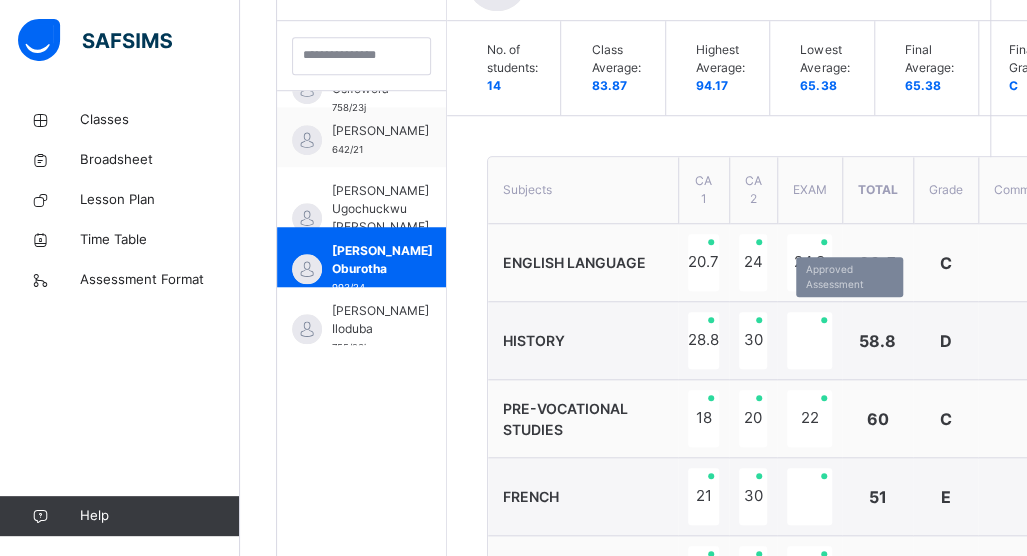 click at bounding box center (809, 340) 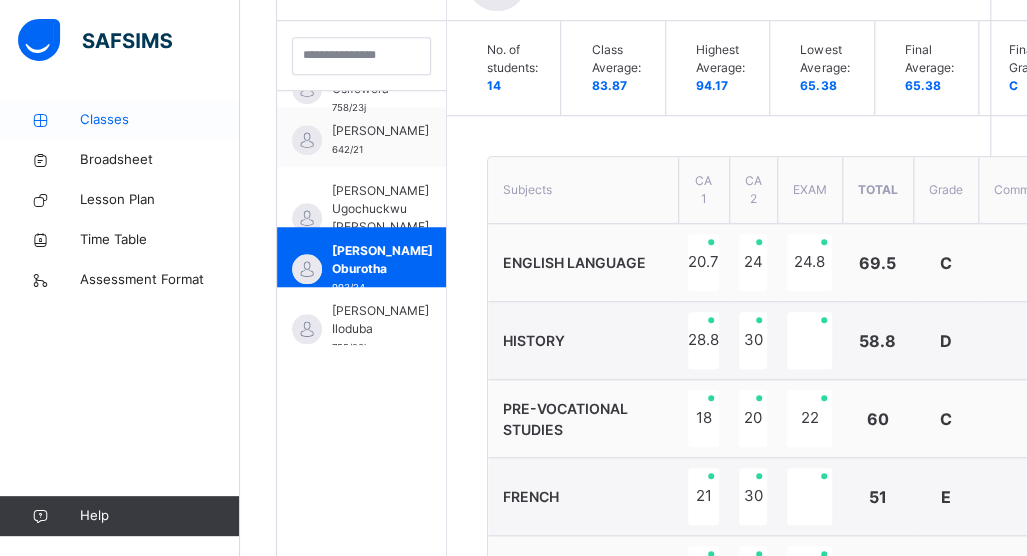 click on "Classes" at bounding box center [160, 120] 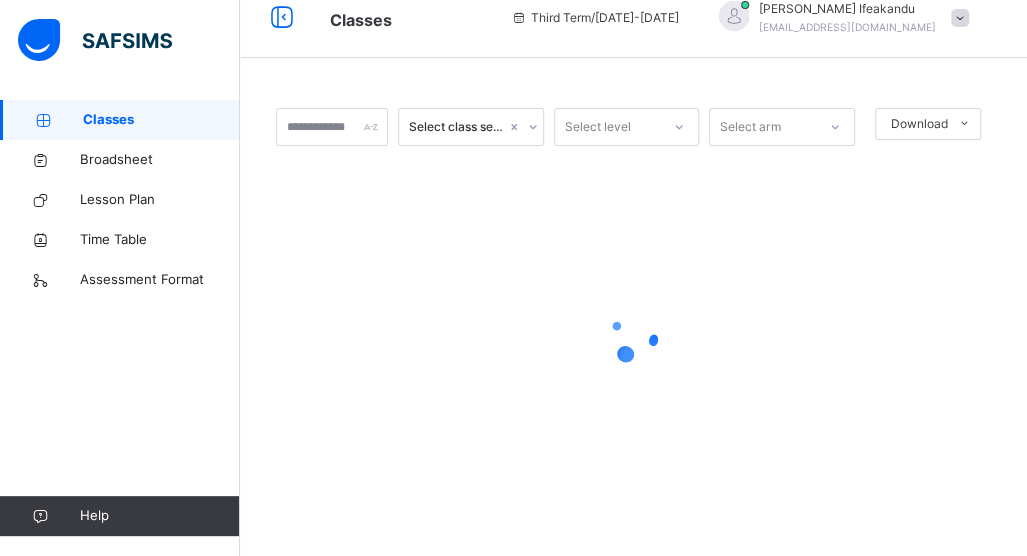 scroll, scrollTop: 22, scrollLeft: 0, axis: vertical 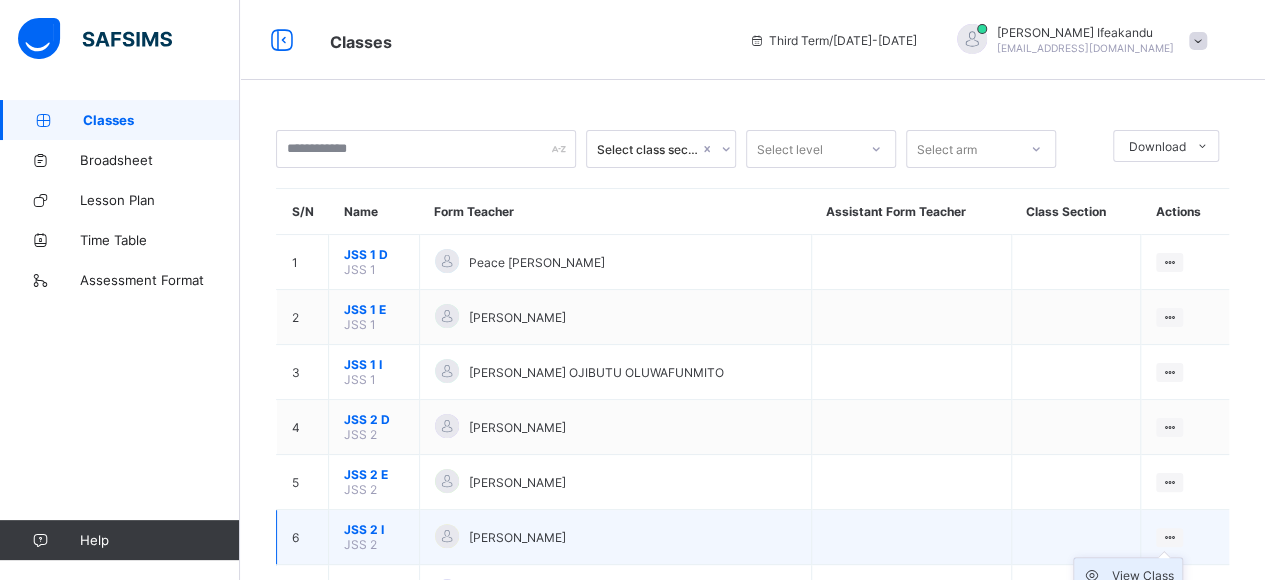 click on "View Class" at bounding box center [1143, 576] 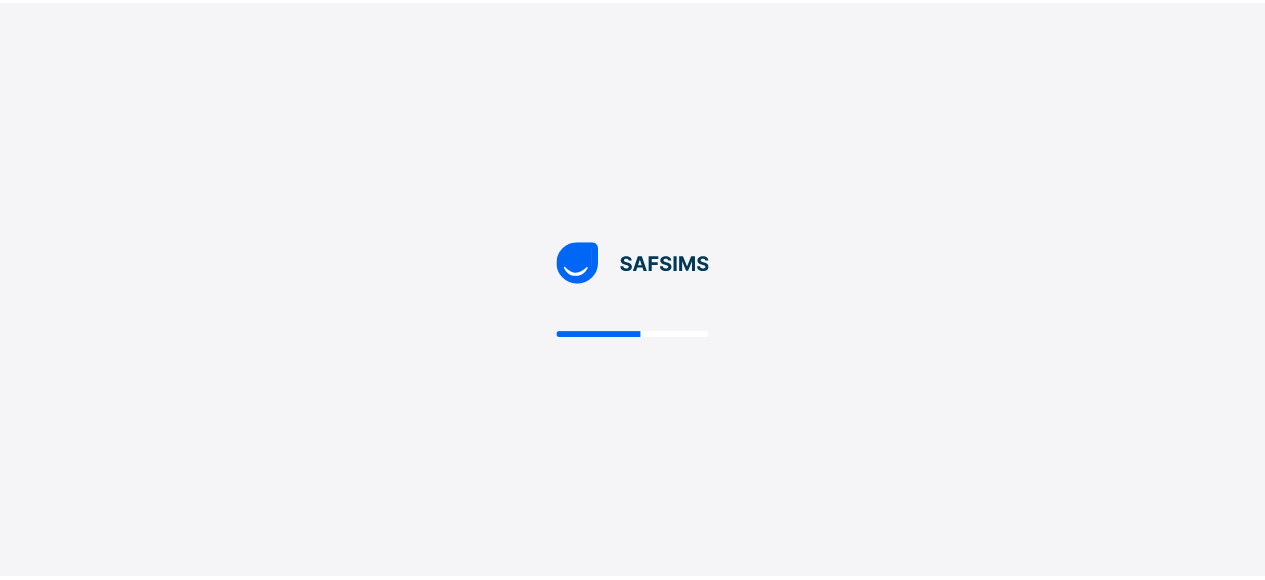 scroll, scrollTop: 0, scrollLeft: 0, axis: both 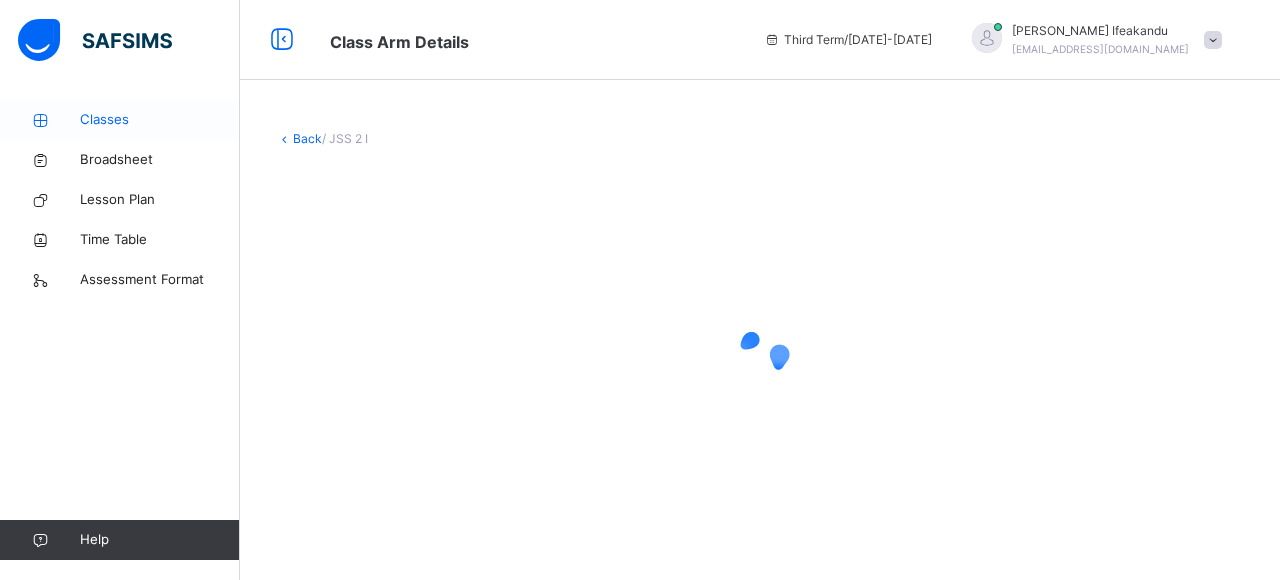 click on "Classes" at bounding box center [160, 120] 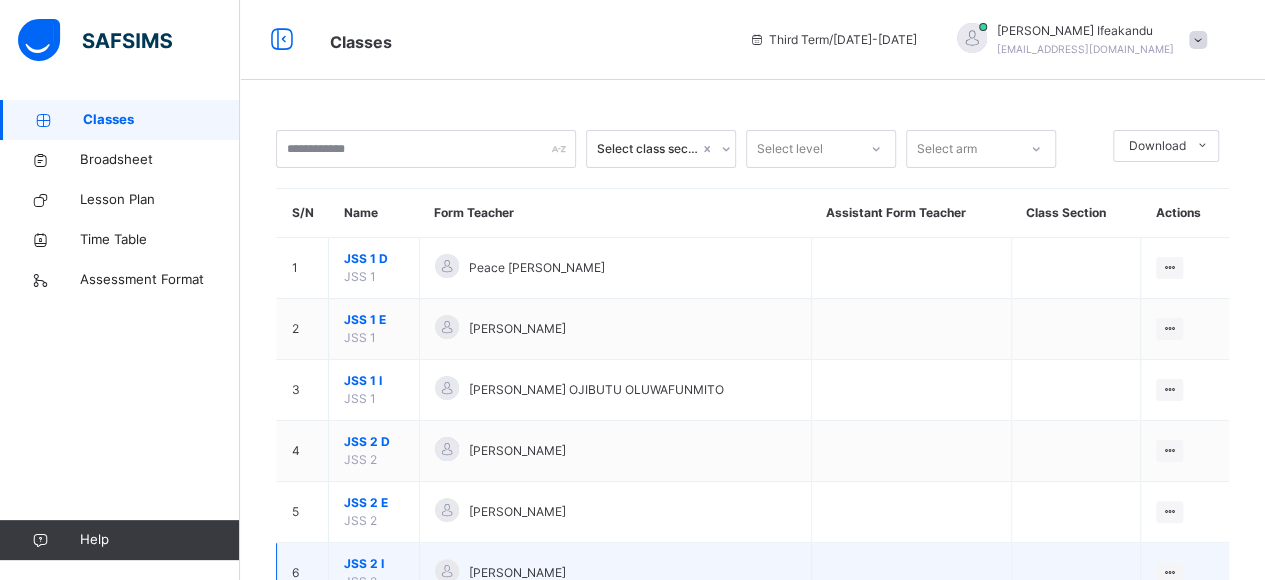 click at bounding box center (1169, 572) 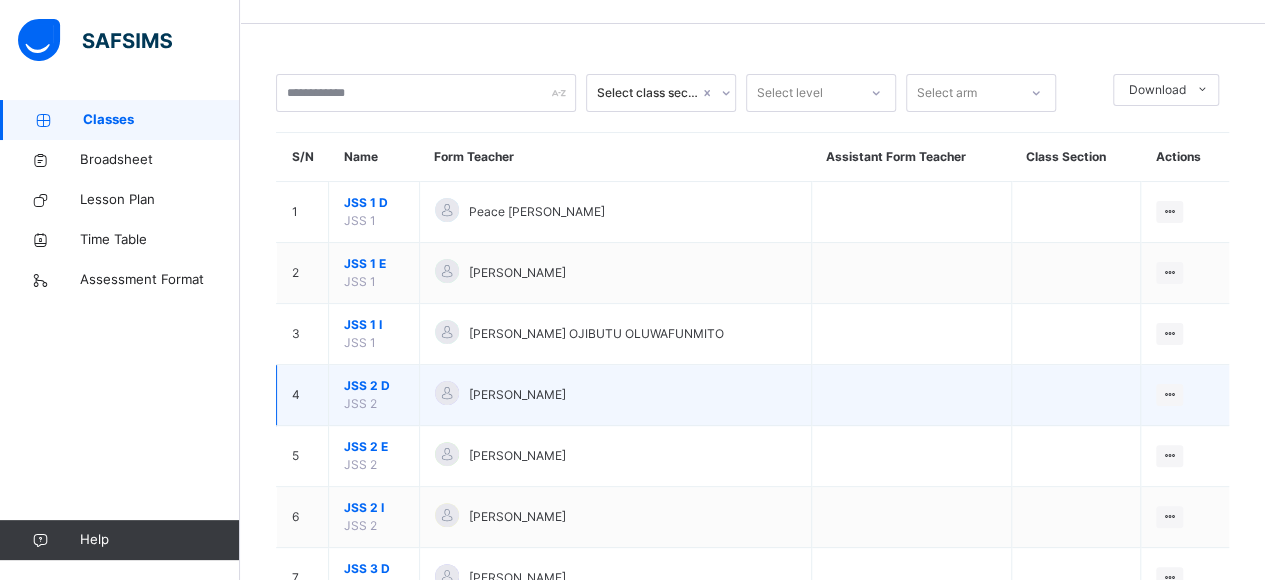 scroll, scrollTop: 100, scrollLeft: 0, axis: vertical 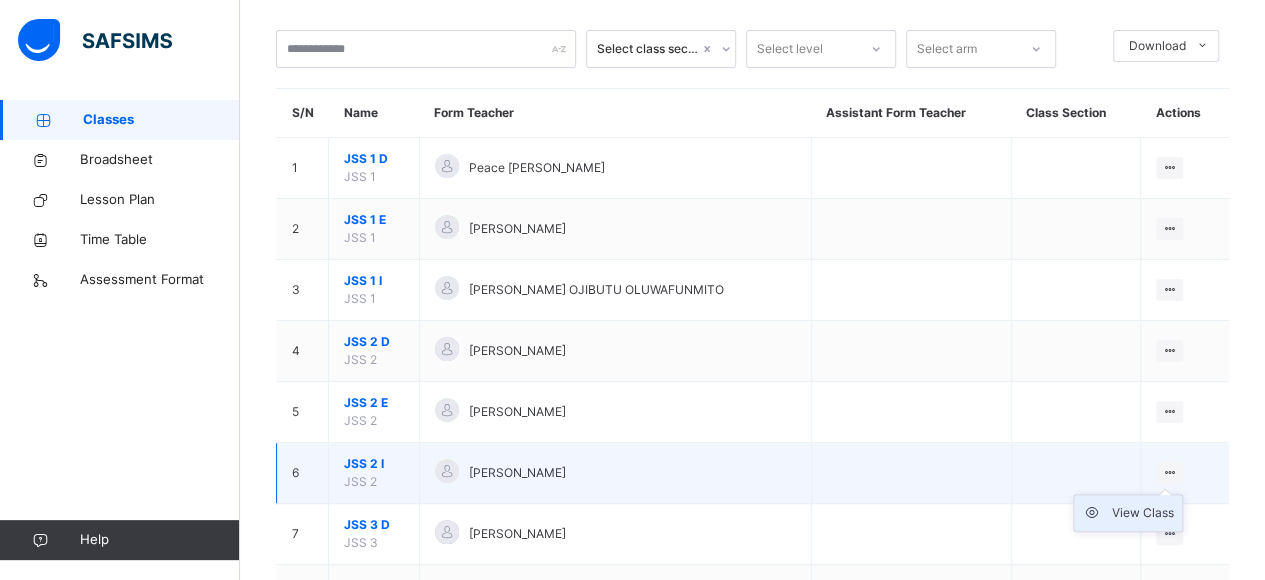 click on "View Class" at bounding box center [1143, 513] 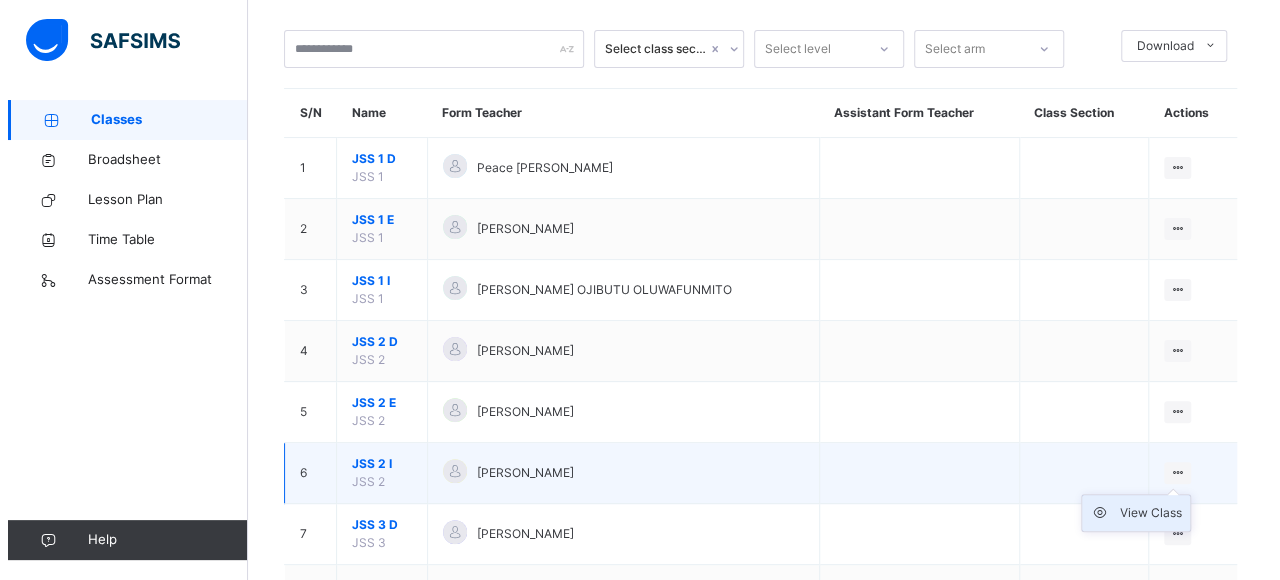 scroll, scrollTop: 0, scrollLeft: 0, axis: both 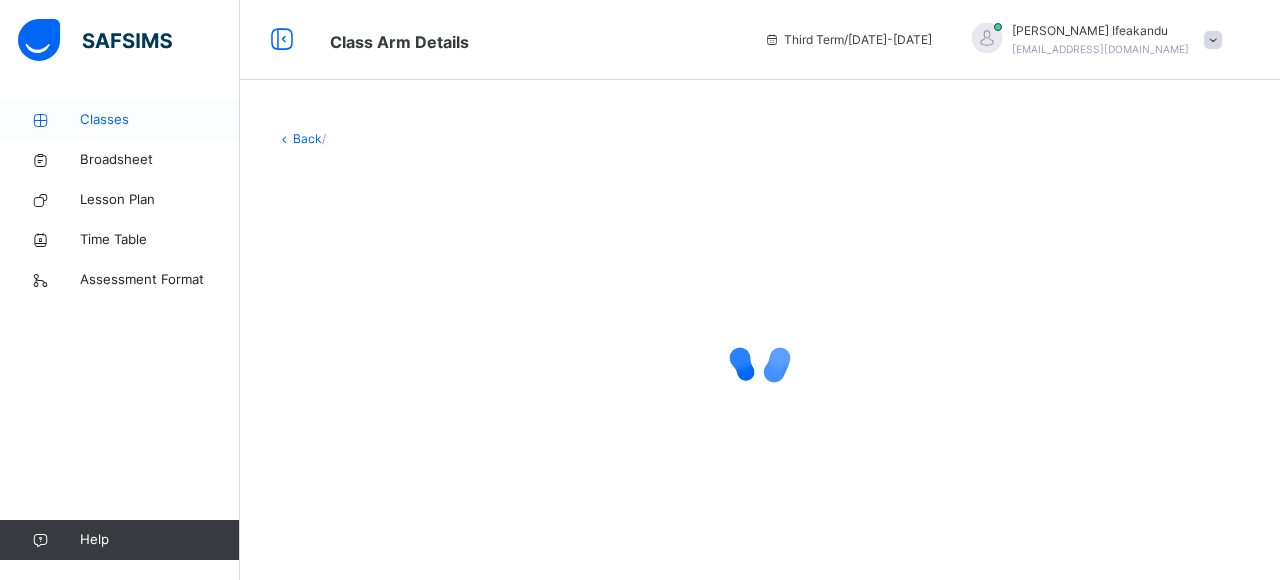 click on "Classes" at bounding box center (160, 120) 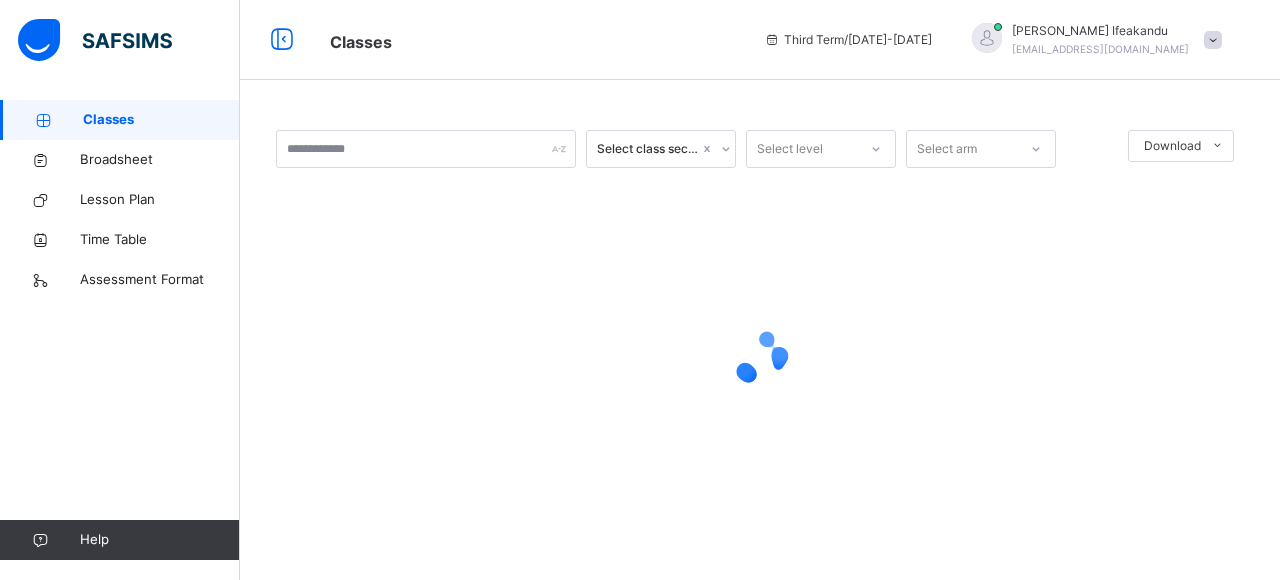 click on "Classes" at bounding box center (161, 120) 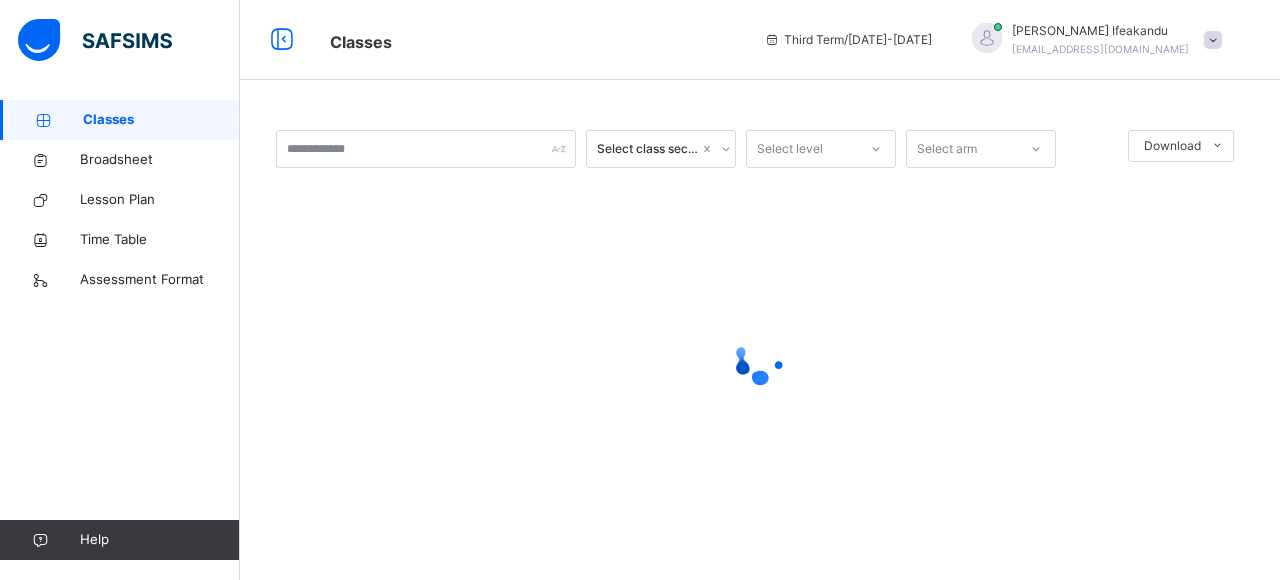 click on "Classes" at bounding box center (161, 120) 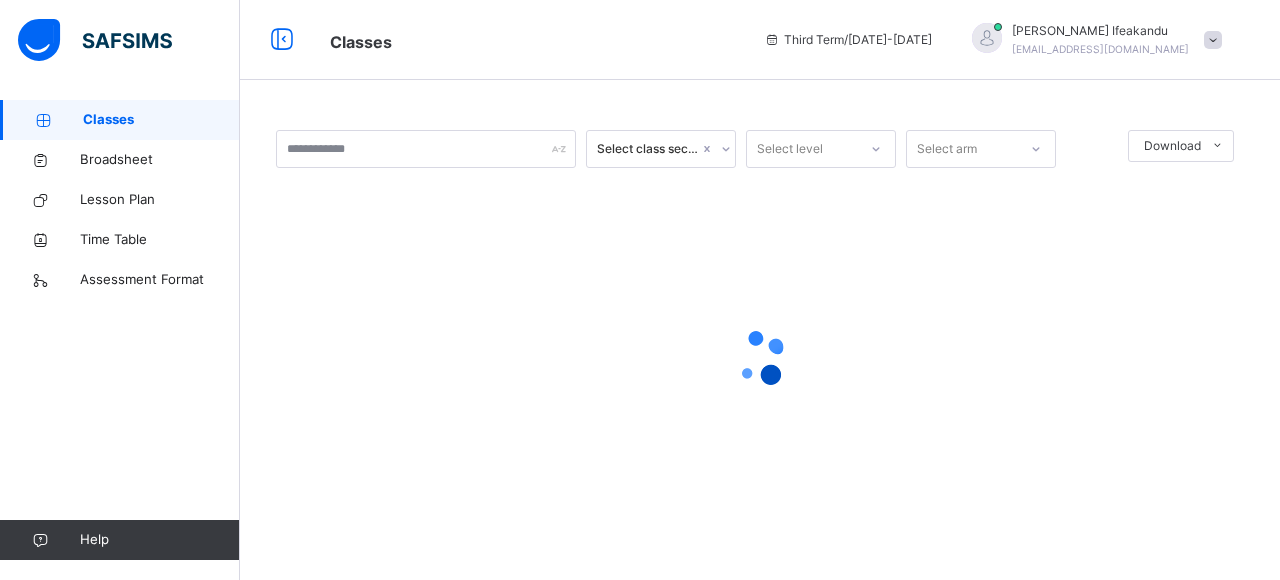 click on "Classes" at bounding box center (161, 120) 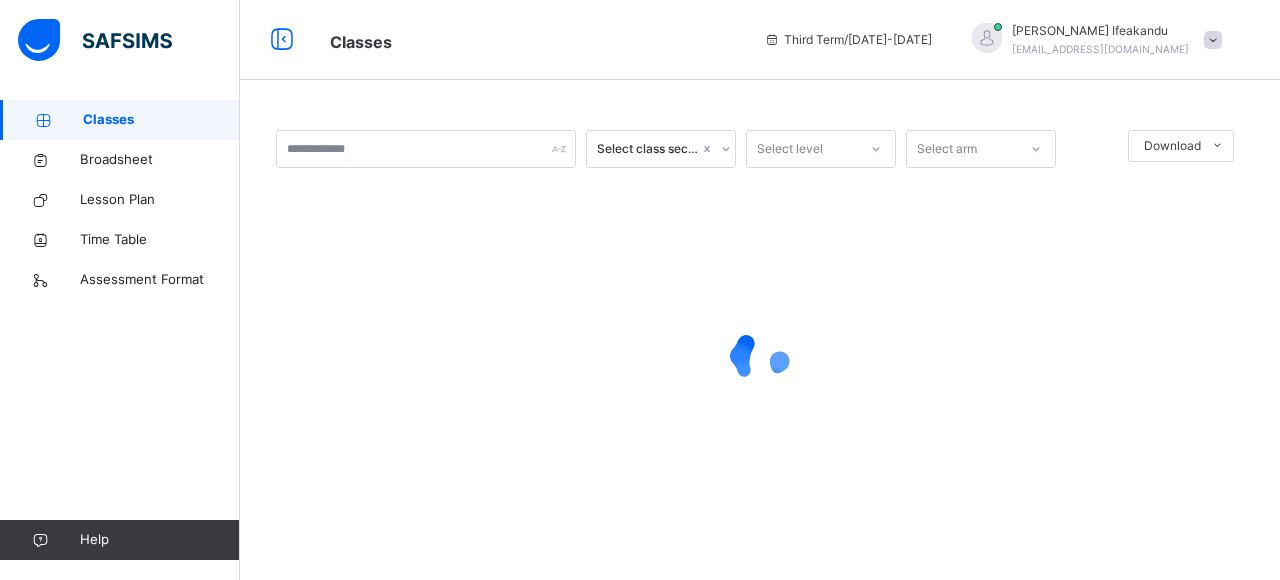 click on "Classes" at bounding box center (161, 120) 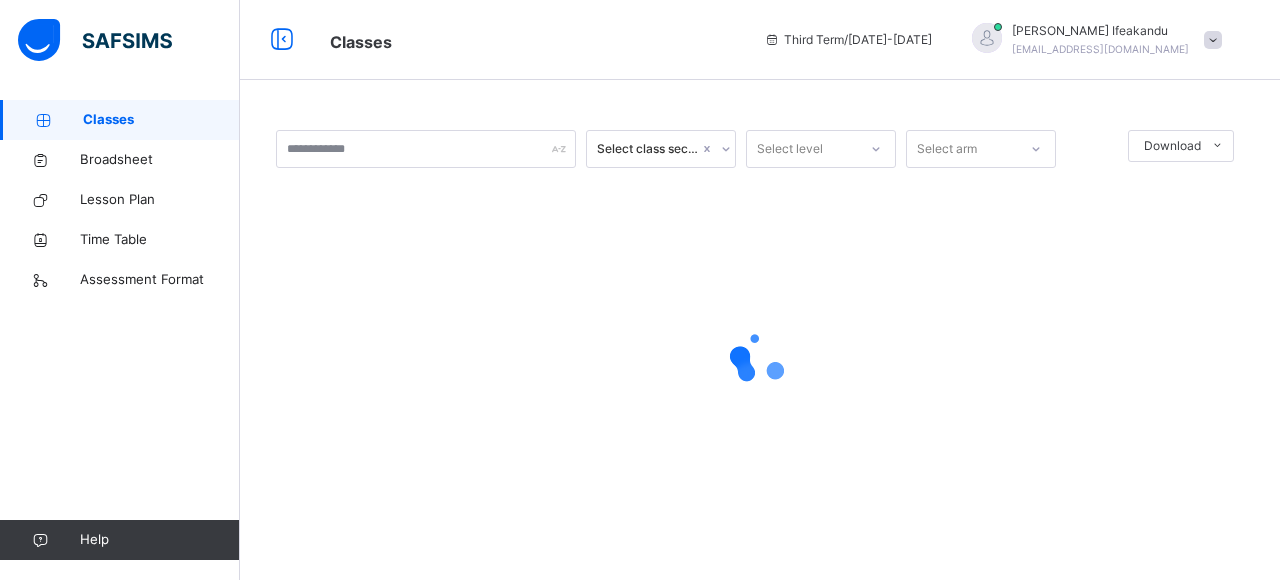 click on "Classes" at bounding box center (161, 120) 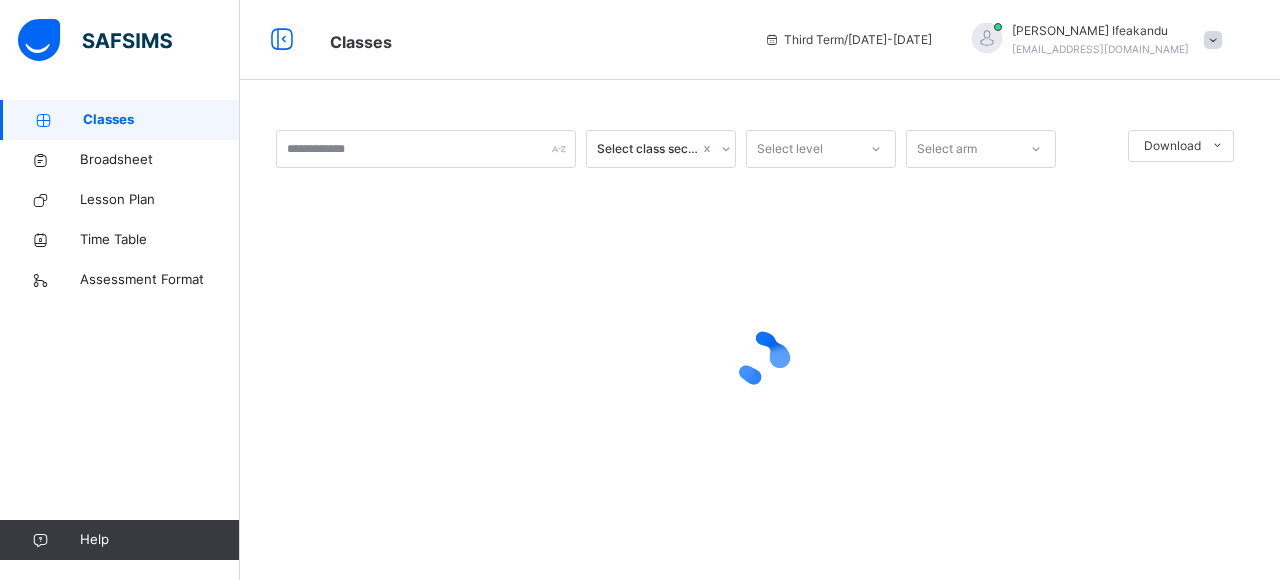 click on "Classes" at bounding box center [161, 120] 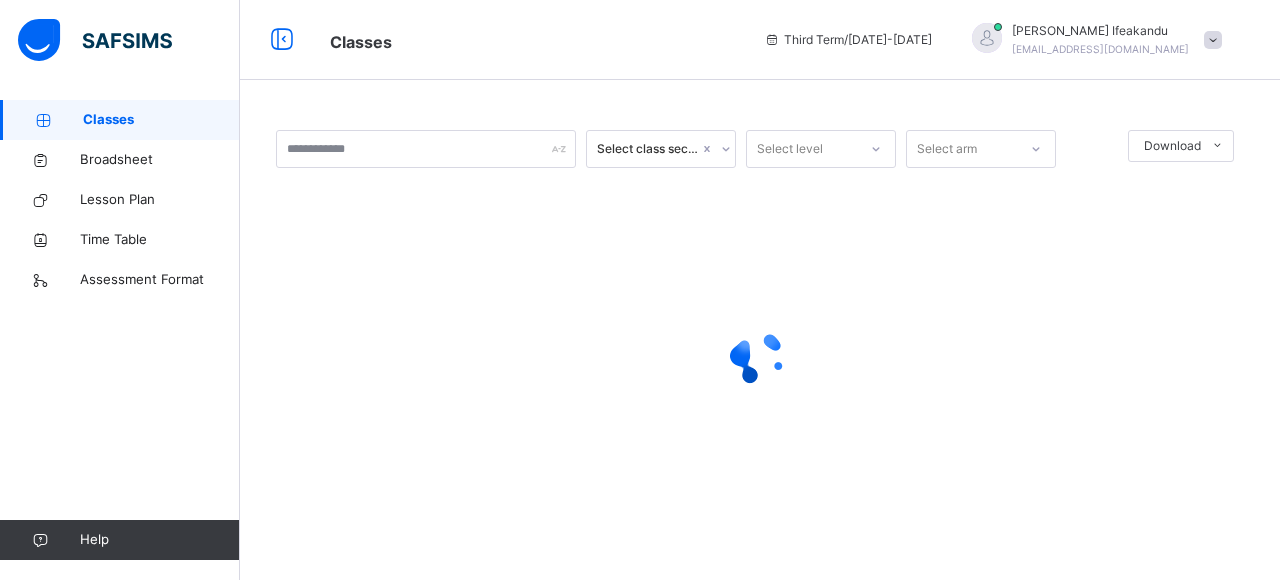 click on "Classes" at bounding box center [161, 120] 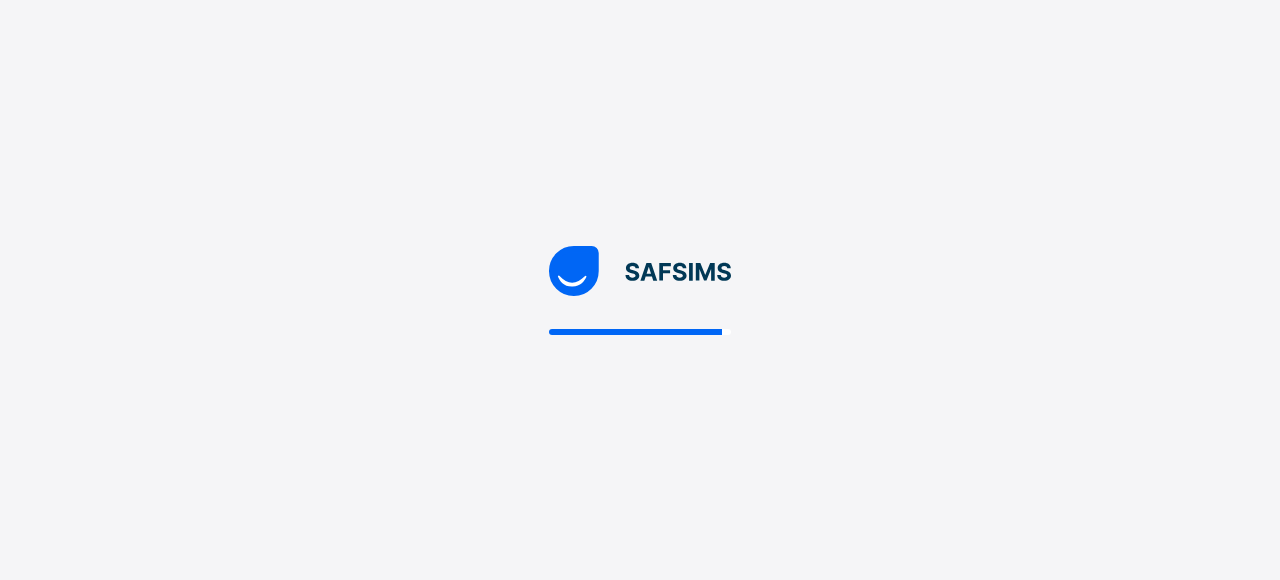 scroll, scrollTop: 0, scrollLeft: 0, axis: both 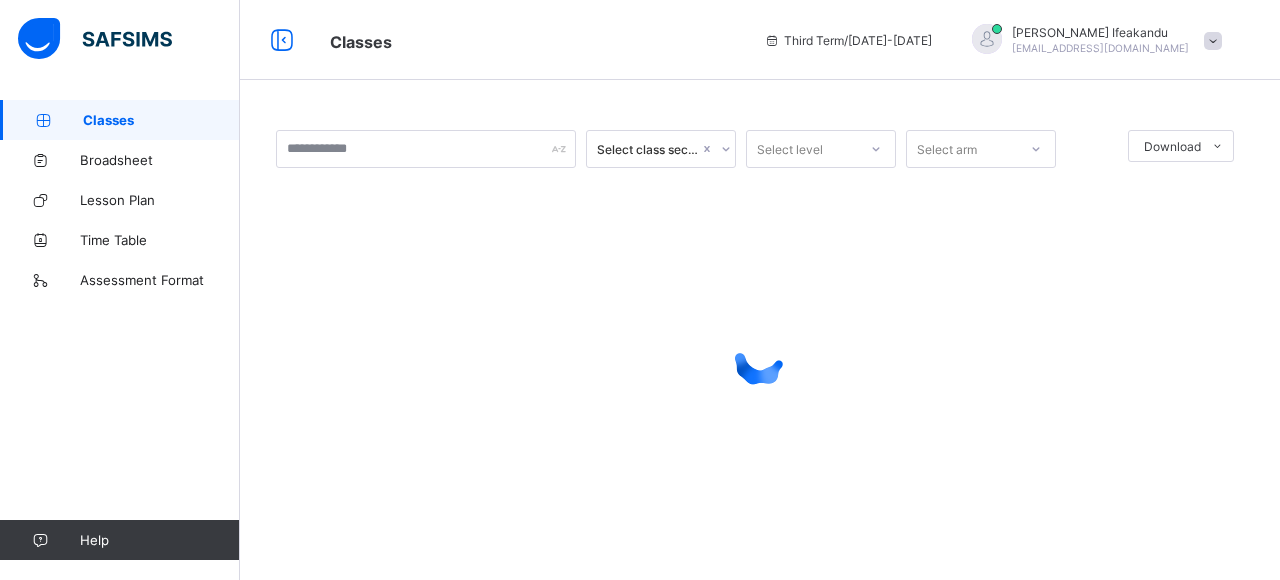 click on "Classes" at bounding box center (161, 120) 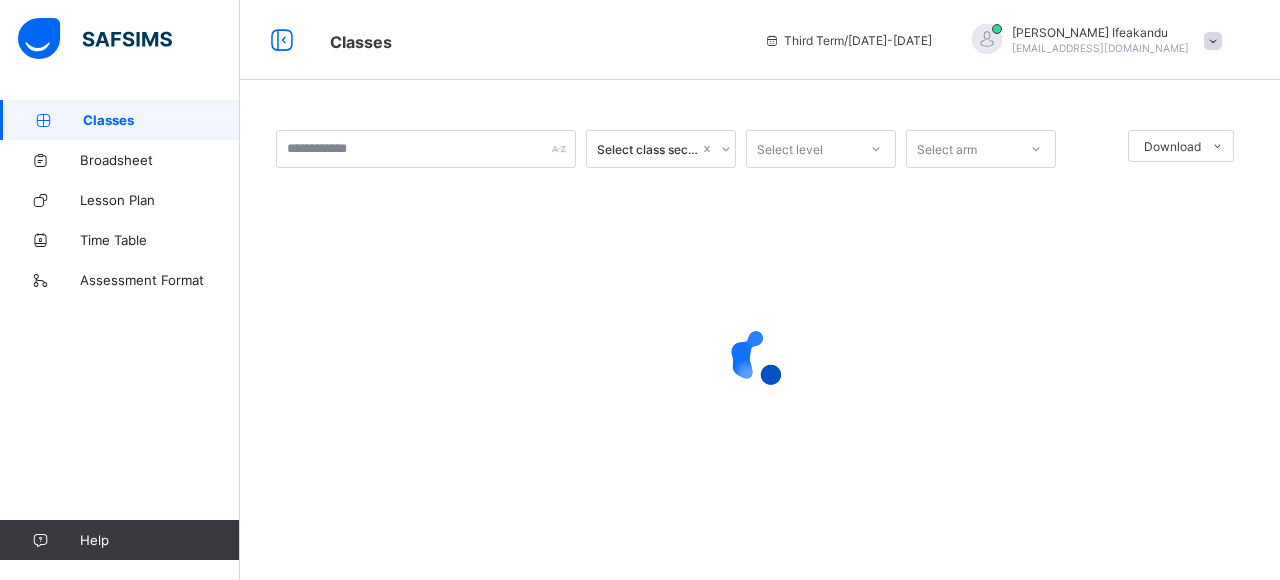 click on "Classes" at bounding box center (161, 120) 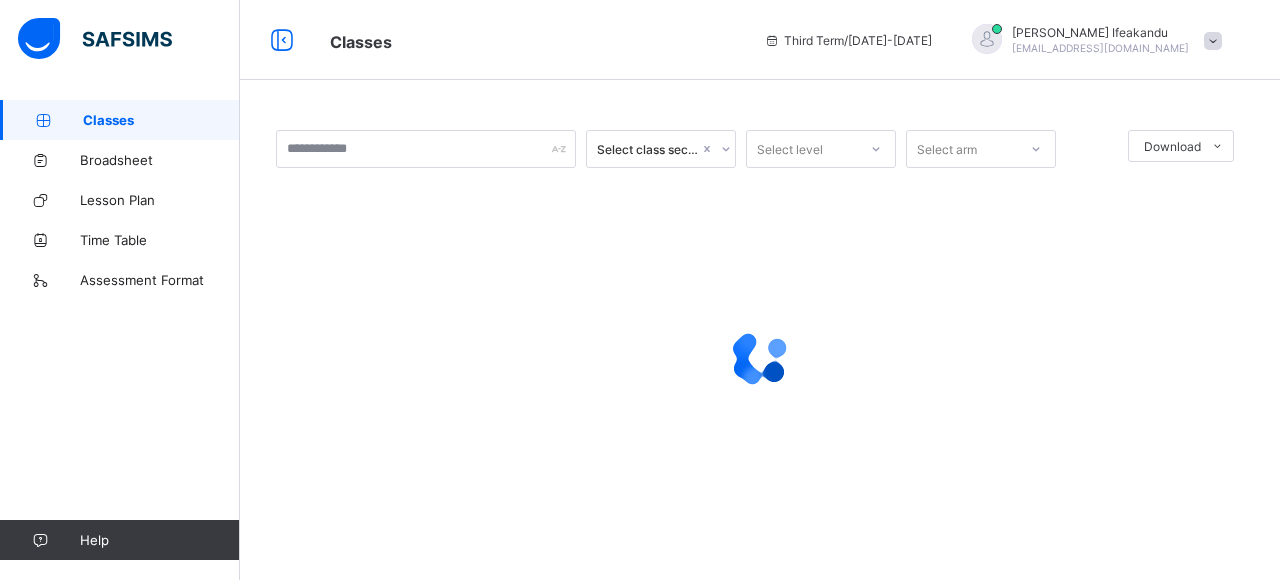 drag, startPoint x: 151, startPoint y: 112, endPoint x: 128, endPoint y: 120, distance: 24.351591 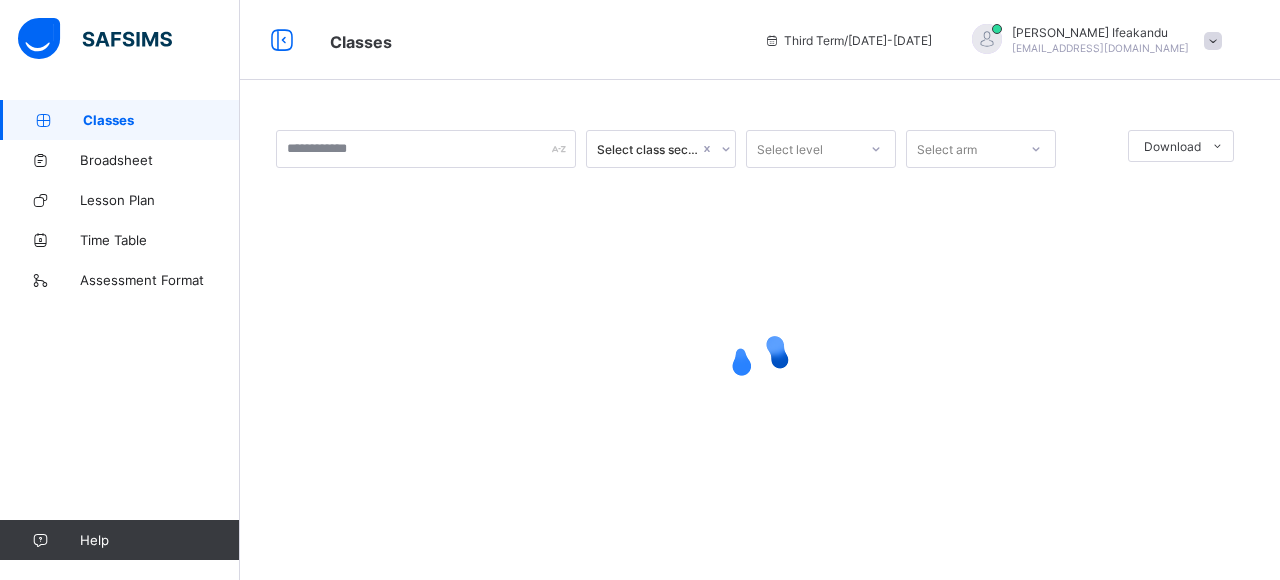 click on "Classes" at bounding box center [161, 120] 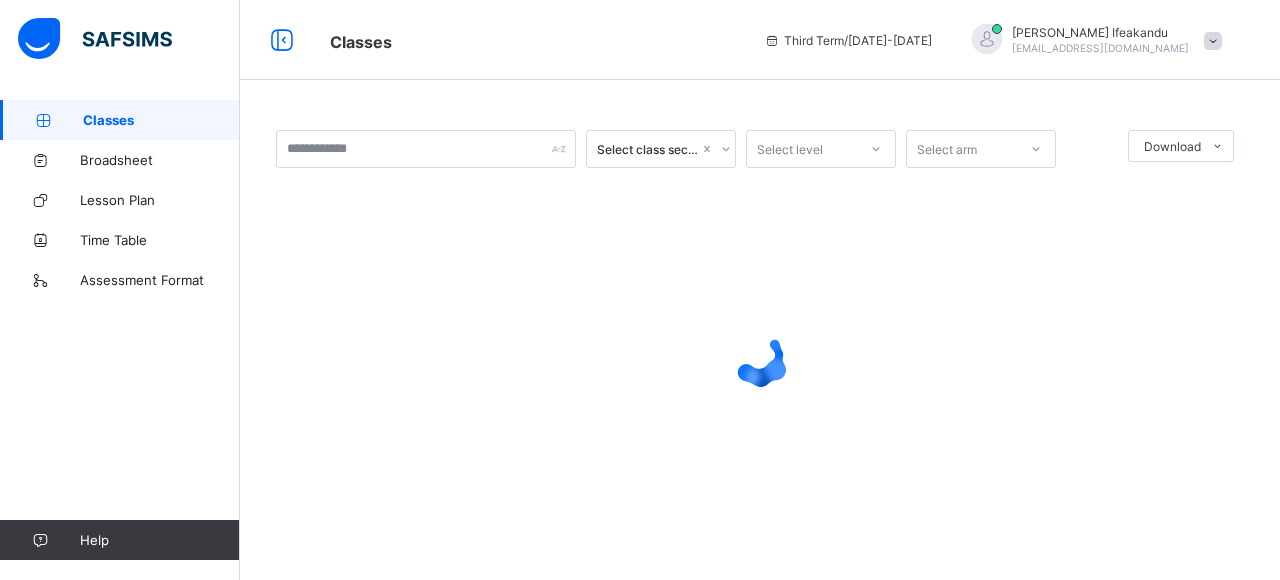 click on "Classes" at bounding box center (161, 120) 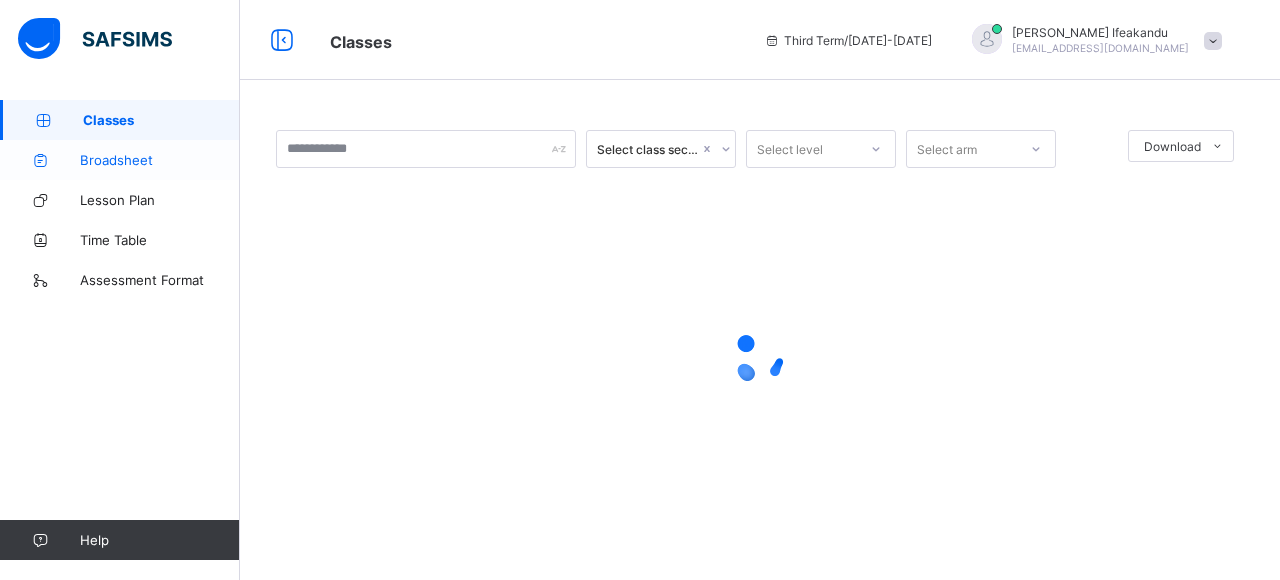 click on "Broadsheet" at bounding box center [160, 160] 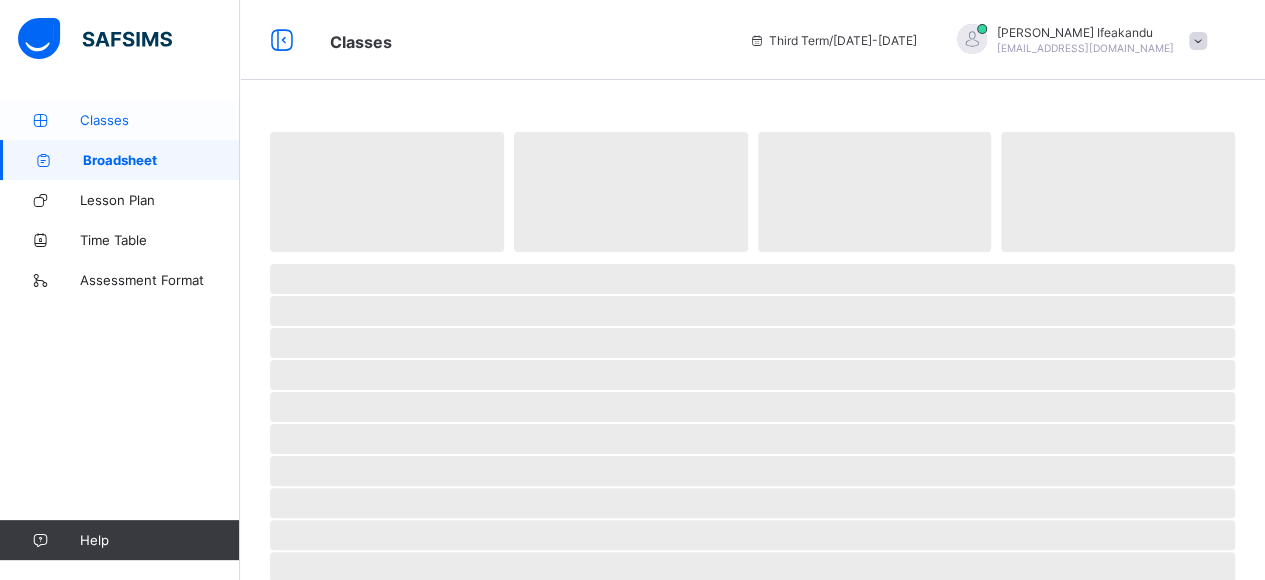 click on "Classes" at bounding box center [160, 120] 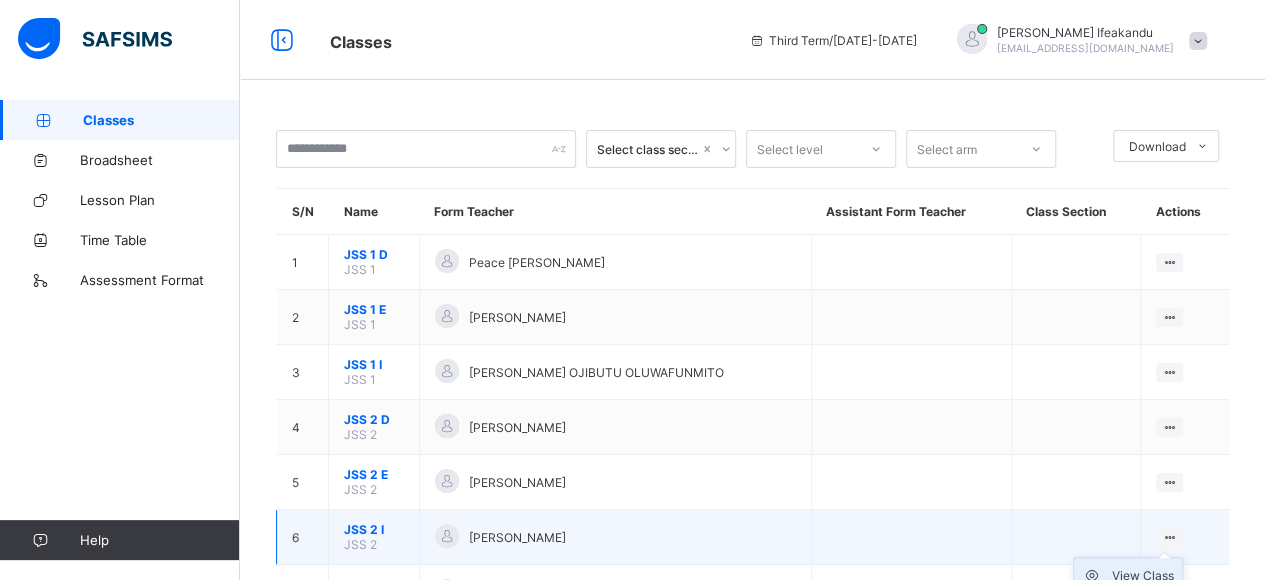 click on "View Class" at bounding box center [1143, 576] 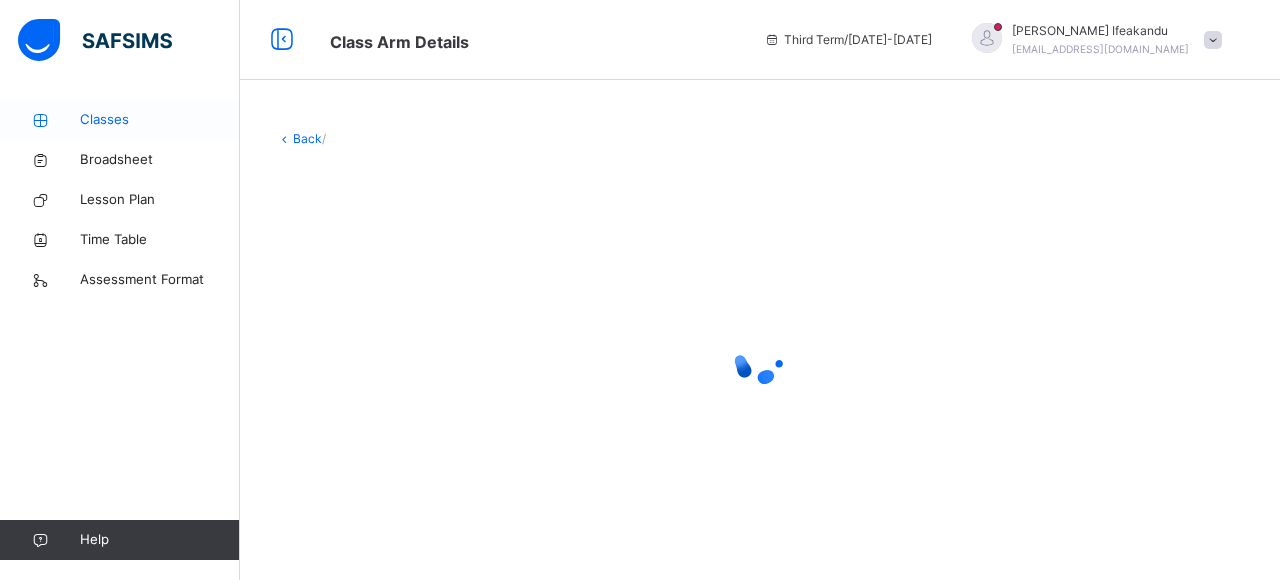 click on "Classes" at bounding box center [160, 120] 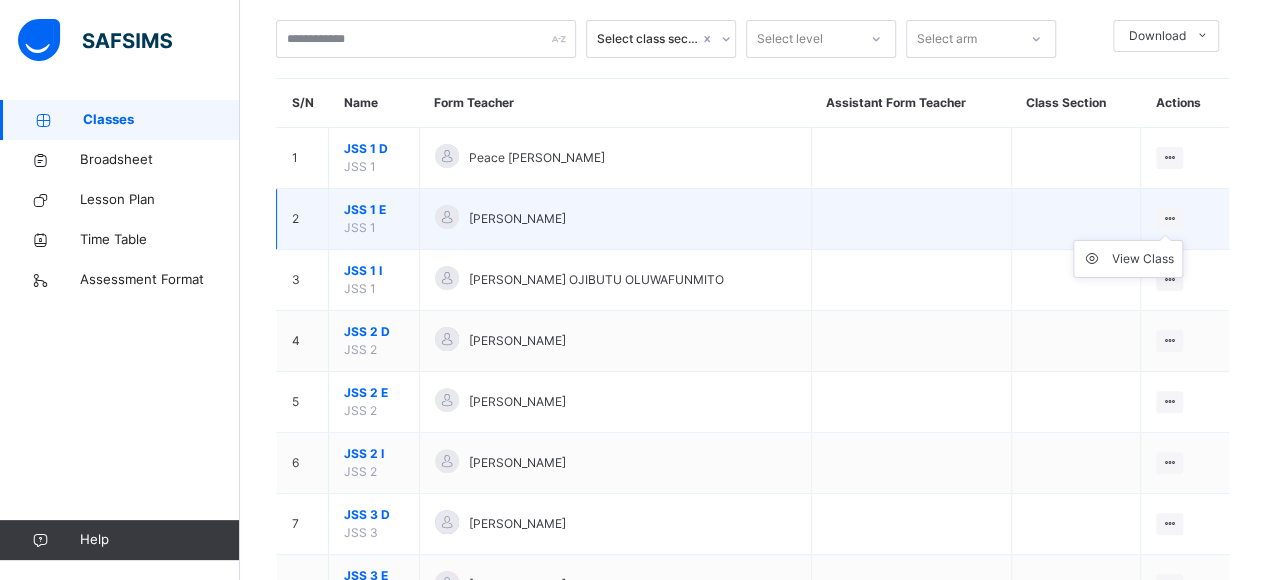scroll, scrollTop: 200, scrollLeft: 0, axis: vertical 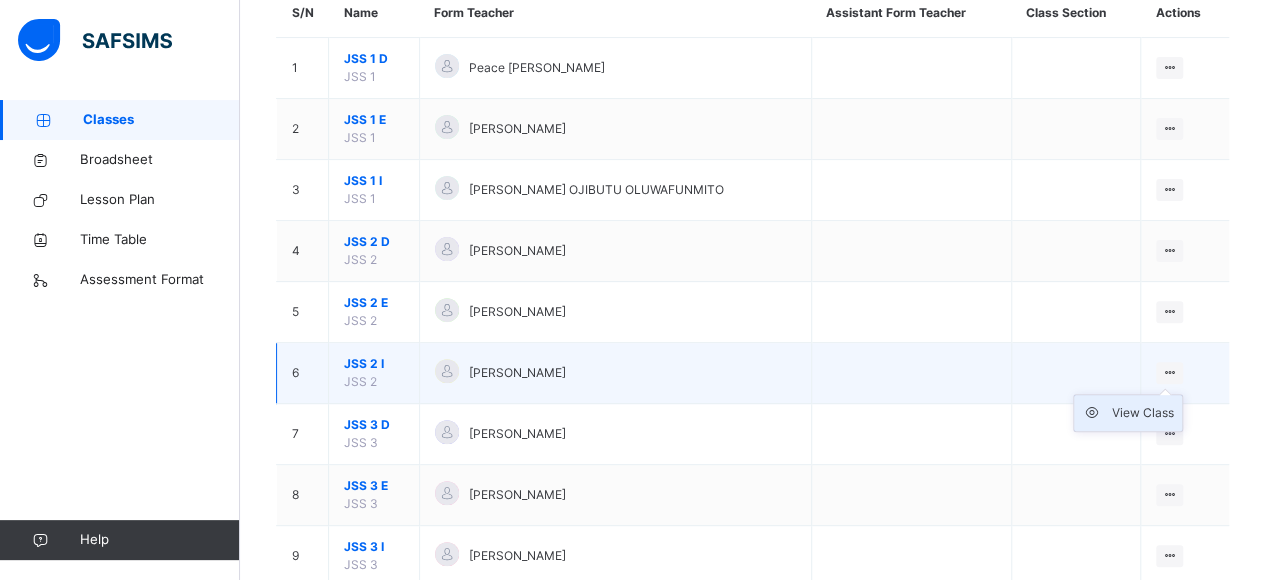 click on "View Class" at bounding box center (1143, 413) 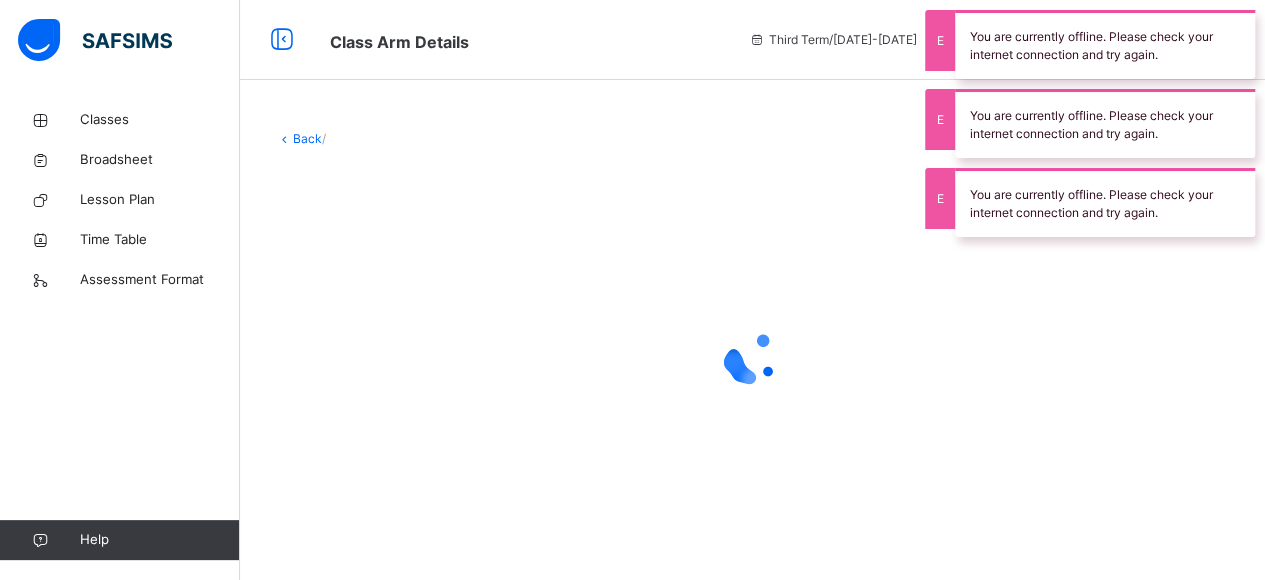scroll, scrollTop: 0, scrollLeft: 0, axis: both 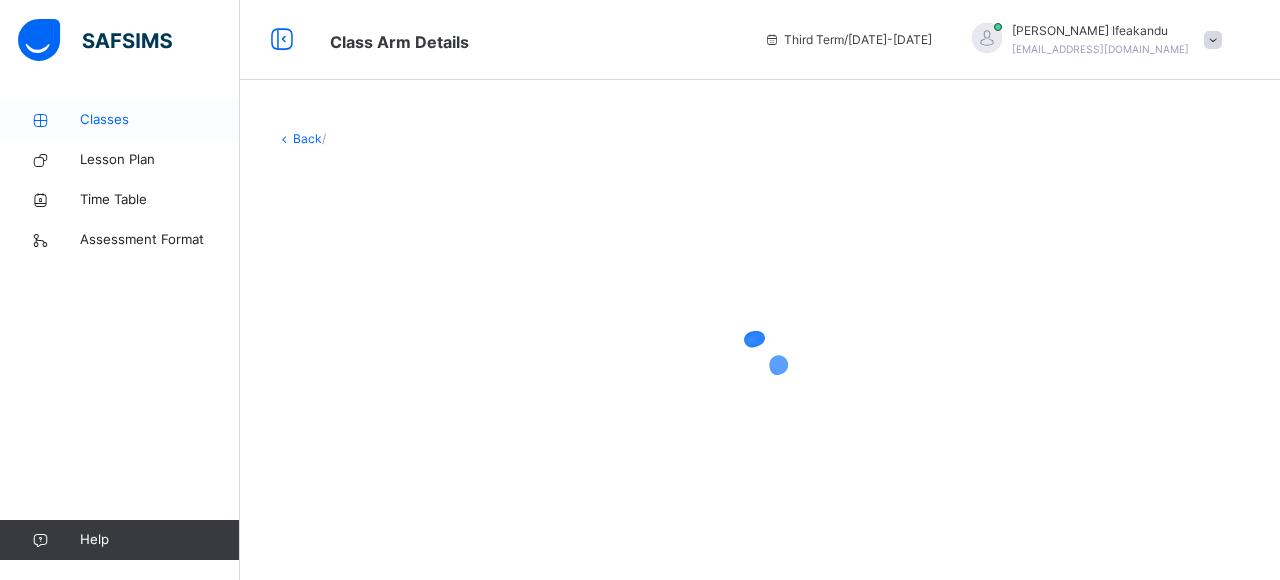 click on "Classes" at bounding box center (160, 120) 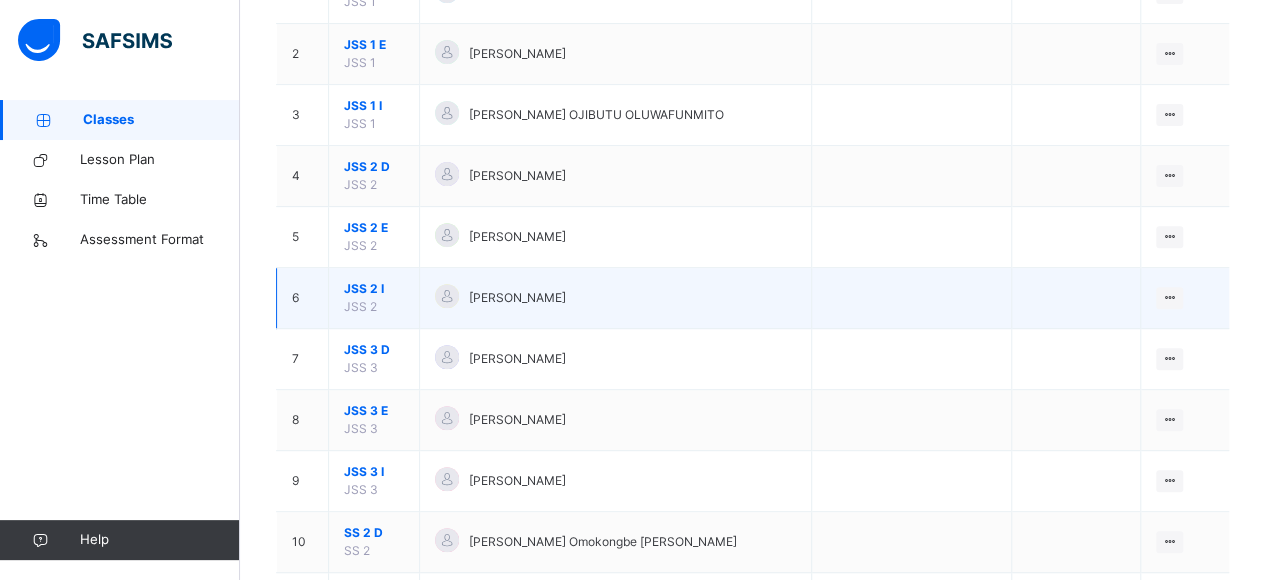 scroll, scrollTop: 300, scrollLeft: 0, axis: vertical 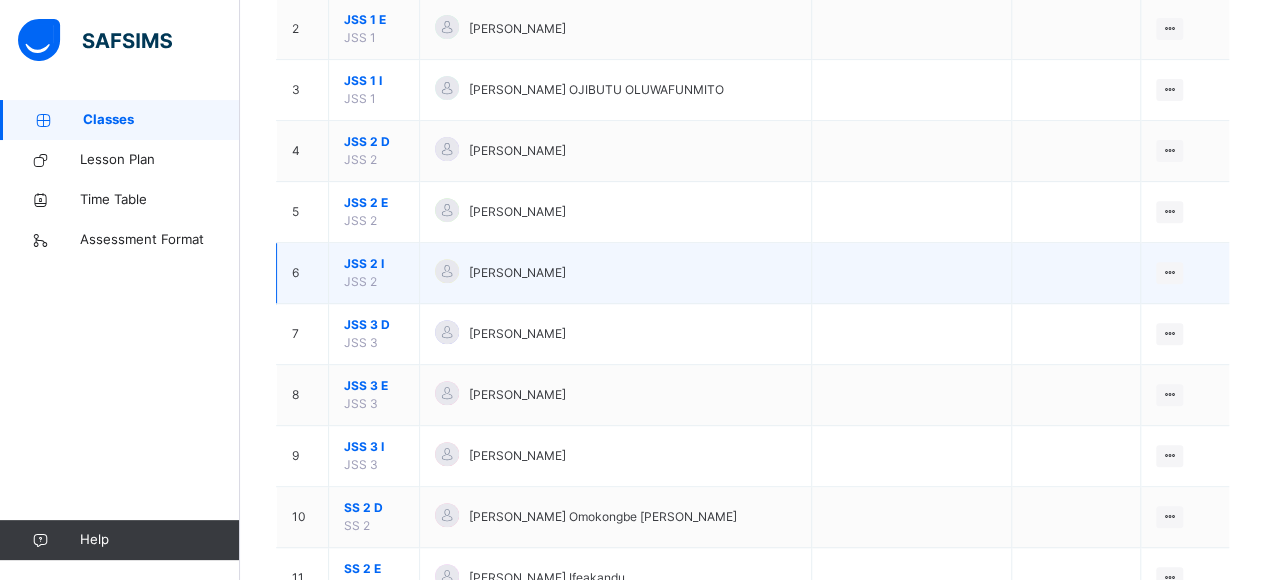 drag, startPoint x: 768, startPoint y: 273, endPoint x: 796, endPoint y: 277, distance: 28.284271 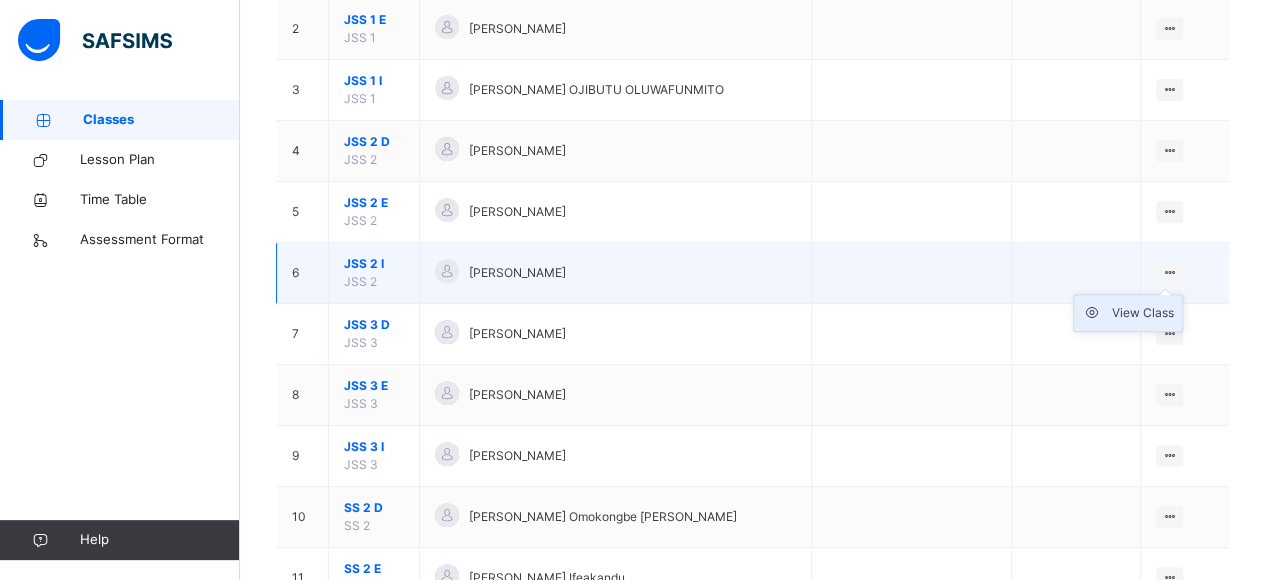click on "View Class" at bounding box center (1143, 313) 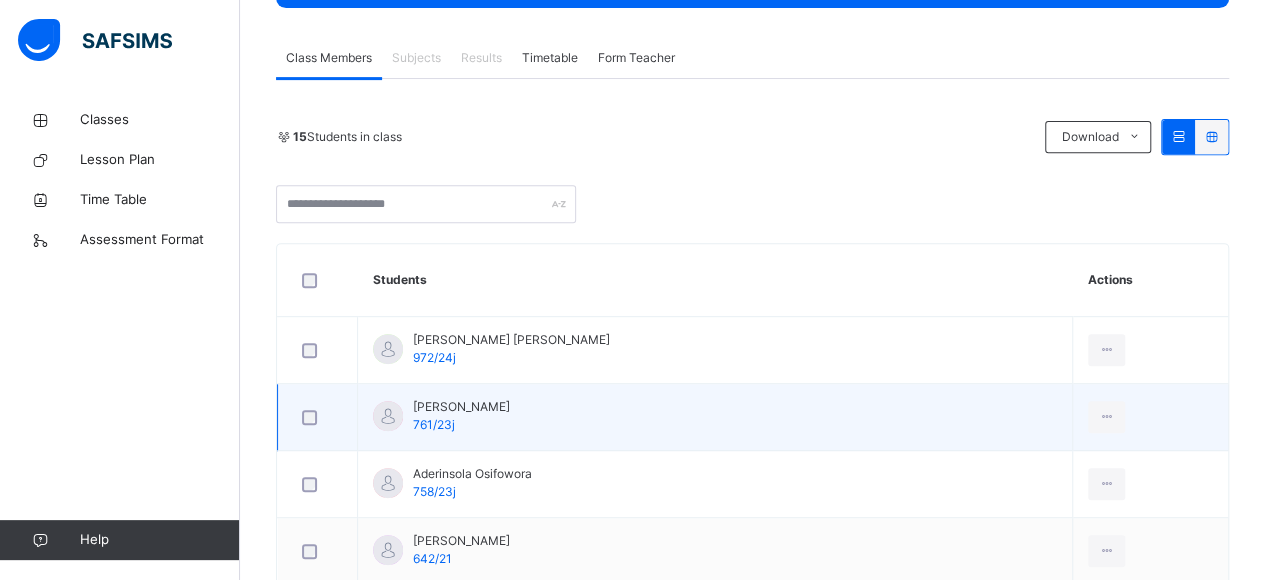 scroll, scrollTop: 400, scrollLeft: 0, axis: vertical 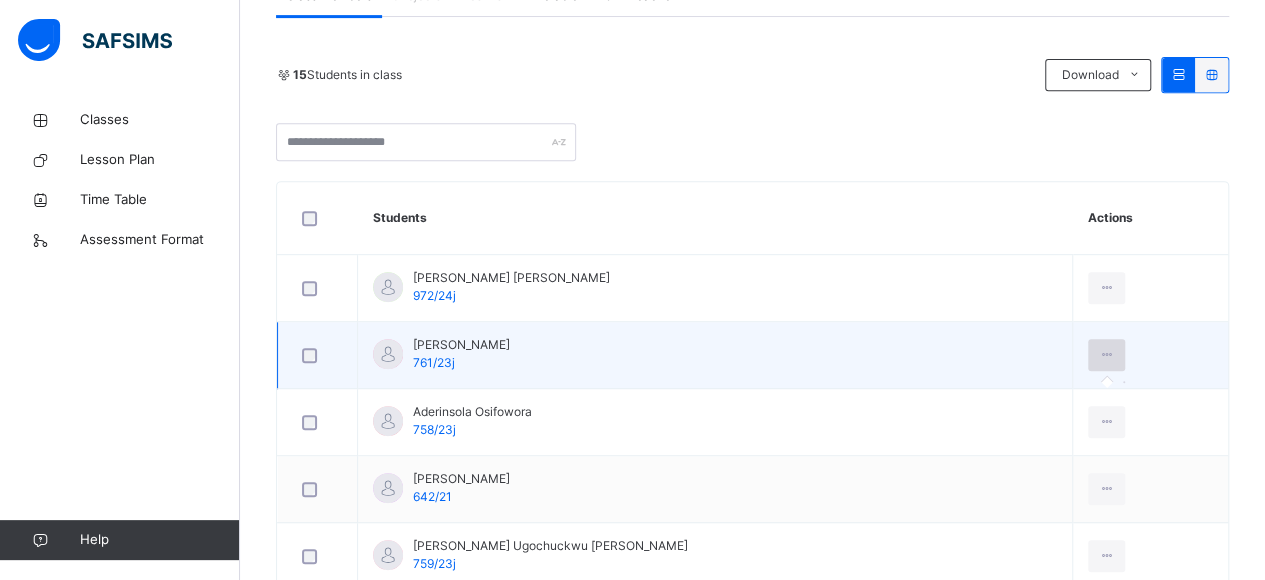 click at bounding box center (1106, 355) 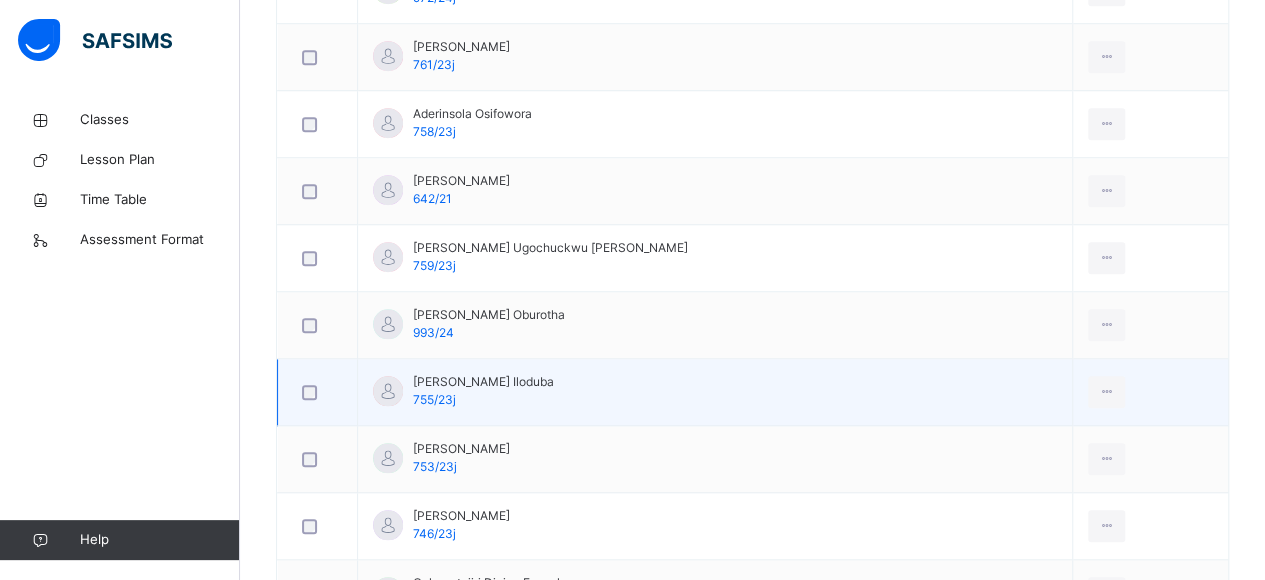scroll, scrollTop: 700, scrollLeft: 0, axis: vertical 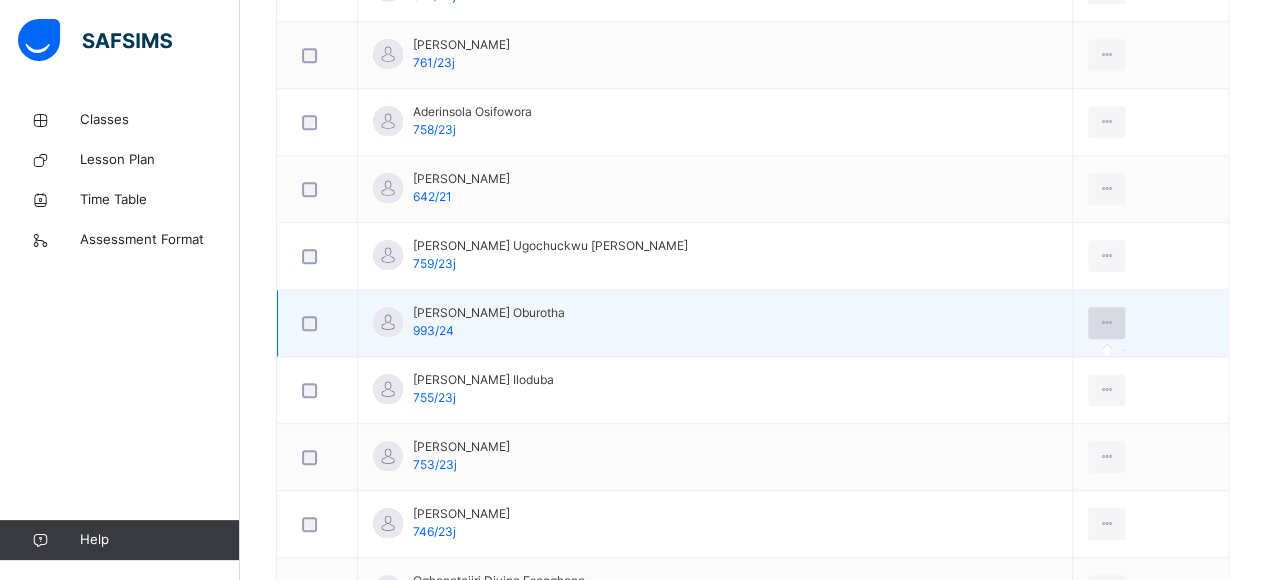 click at bounding box center [1106, 323] 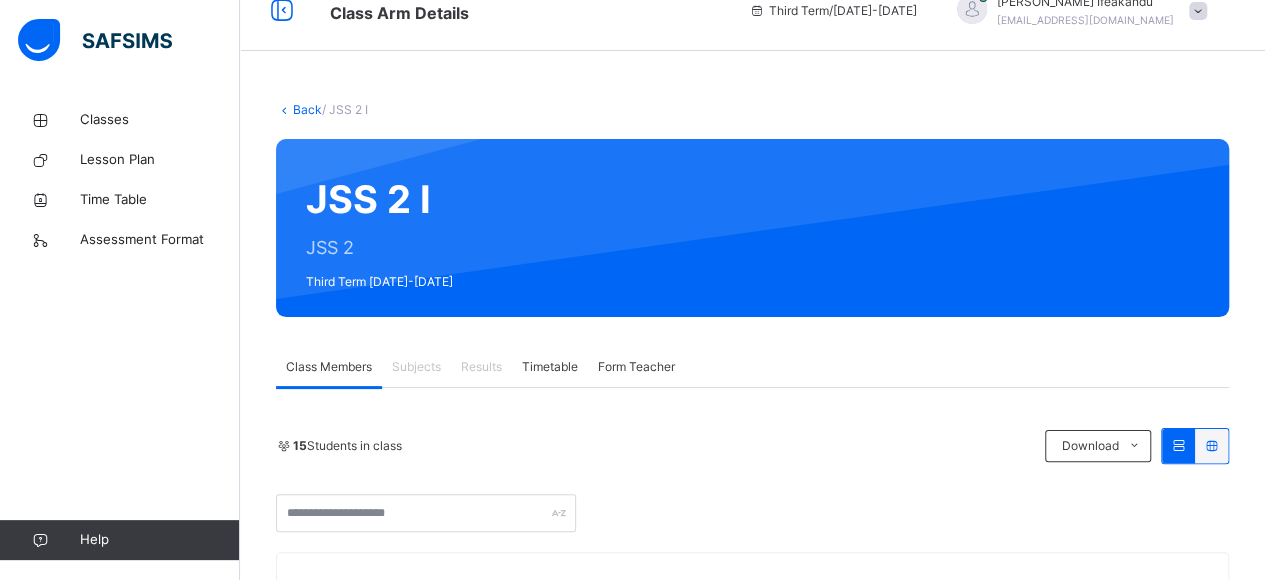 scroll, scrollTop: 0, scrollLeft: 0, axis: both 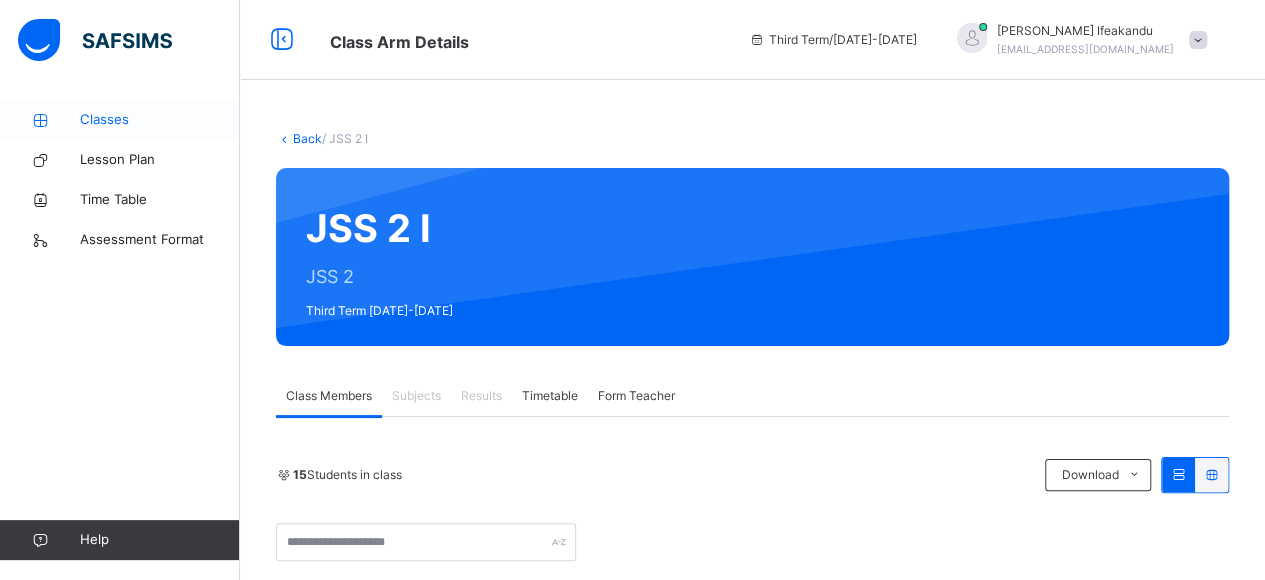 click on "Classes" at bounding box center (160, 120) 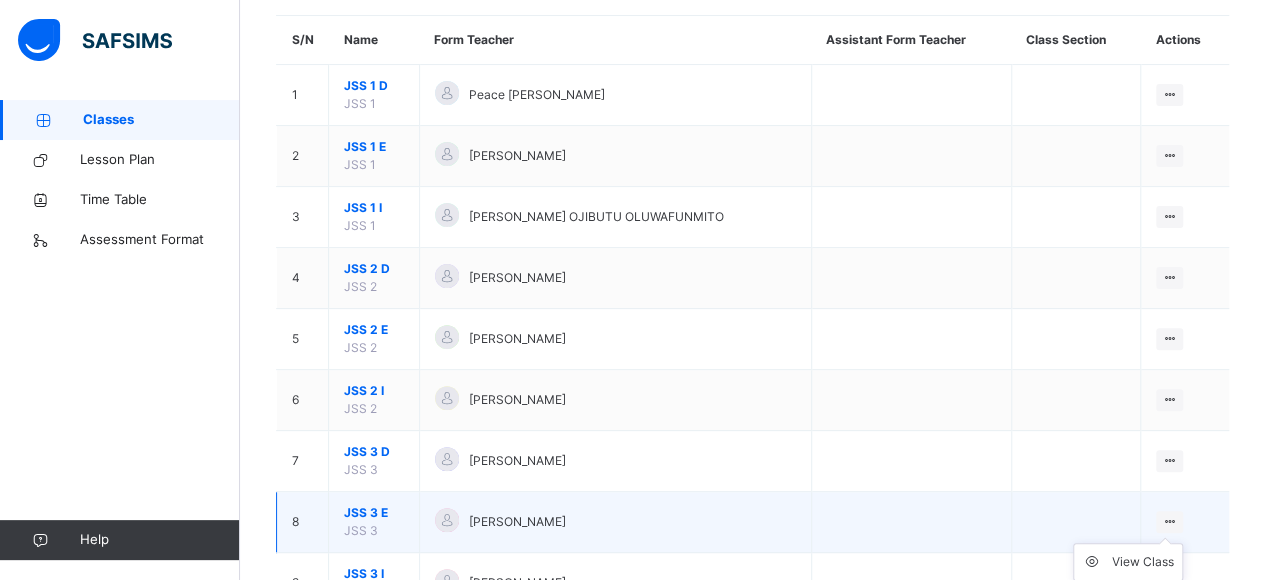 scroll, scrollTop: 200, scrollLeft: 0, axis: vertical 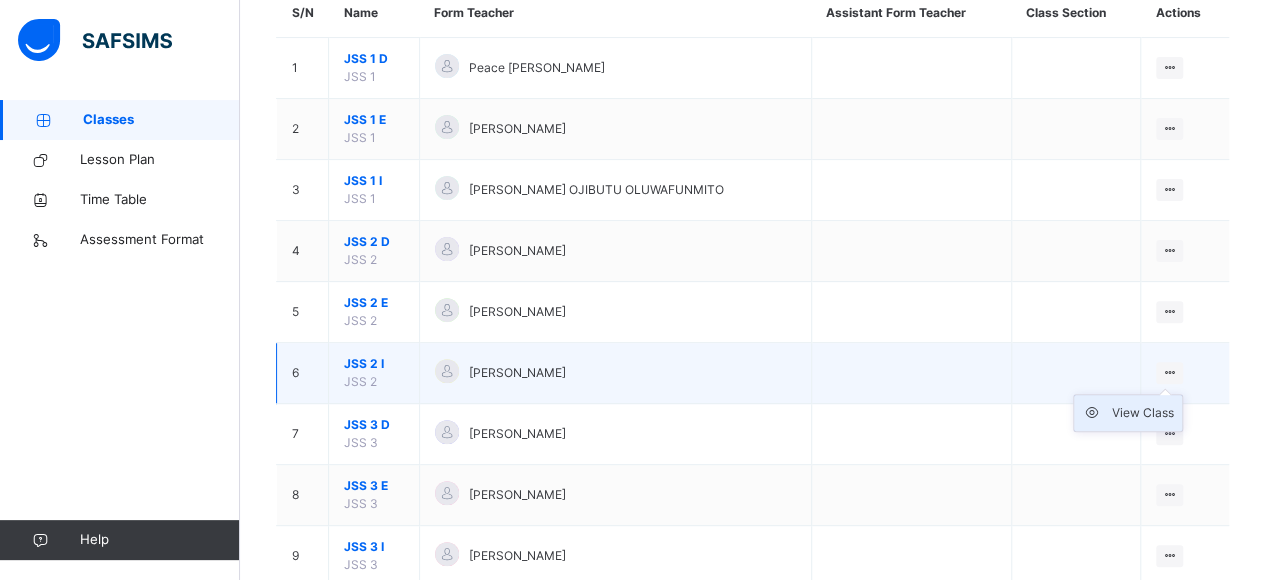 click on "View Class" at bounding box center [1143, 413] 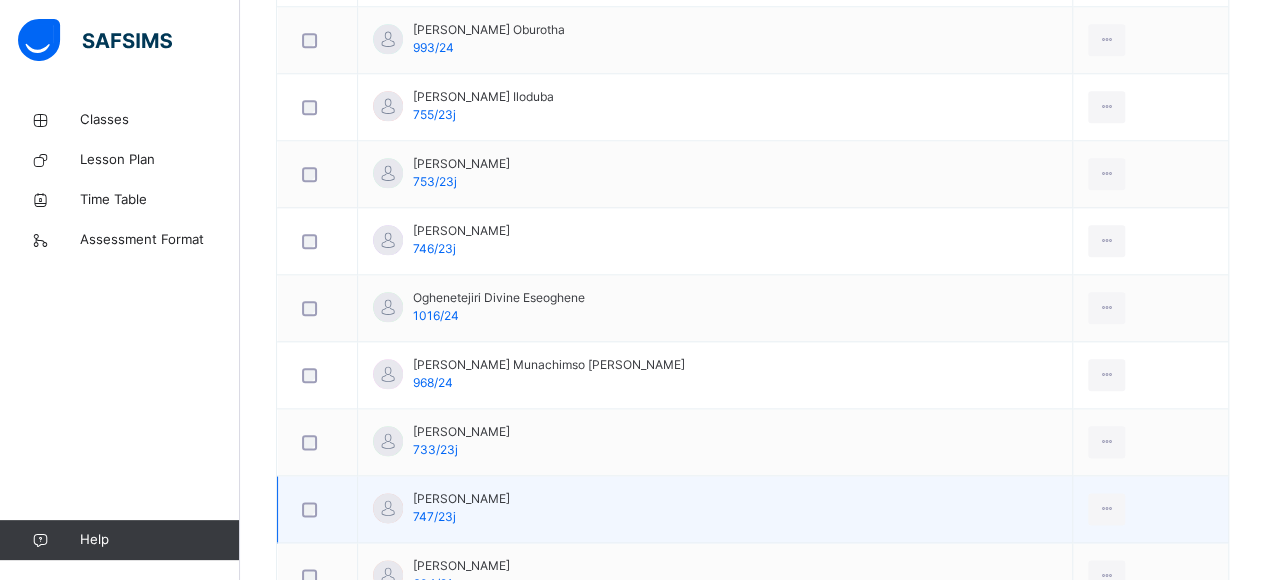 scroll, scrollTop: 883, scrollLeft: 0, axis: vertical 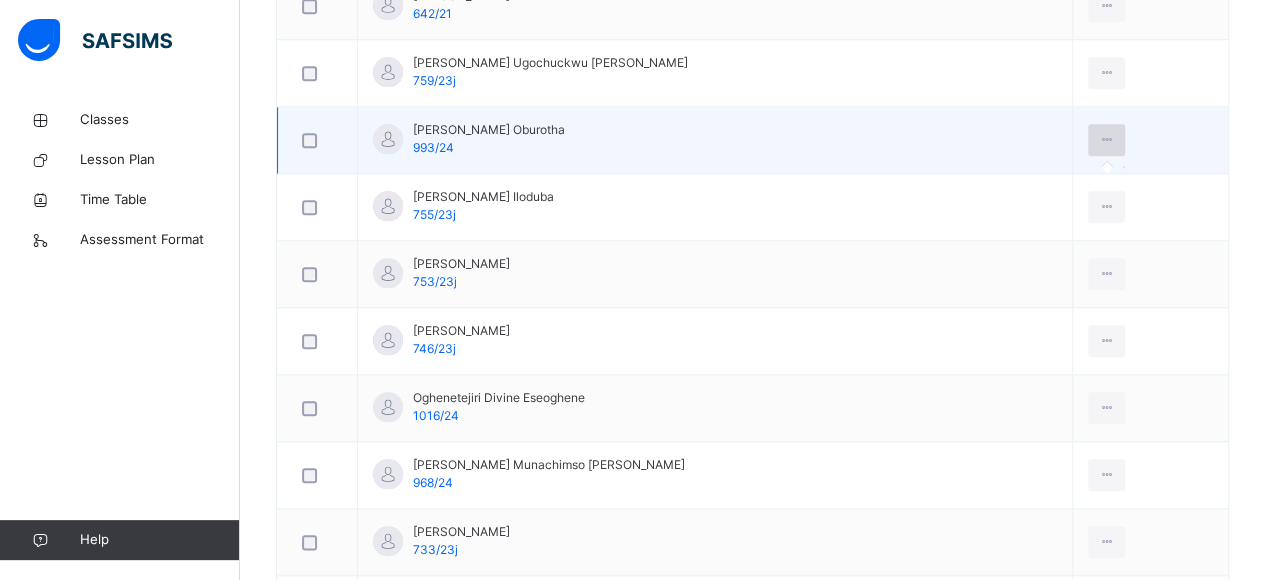 click at bounding box center [1106, 140] 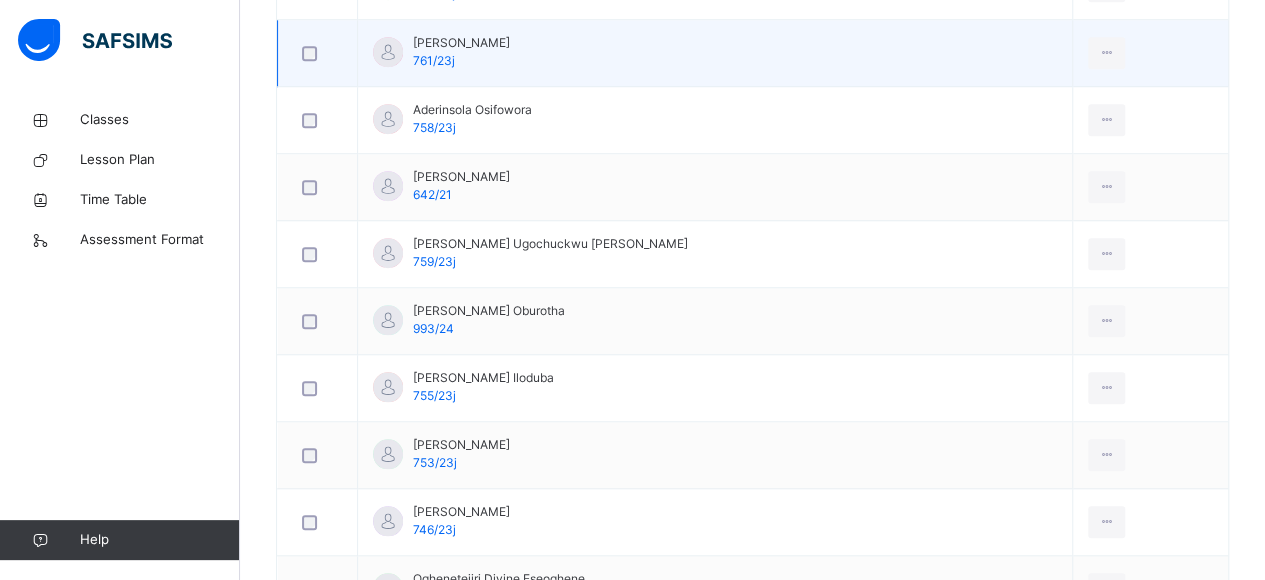 scroll, scrollTop: 683, scrollLeft: 0, axis: vertical 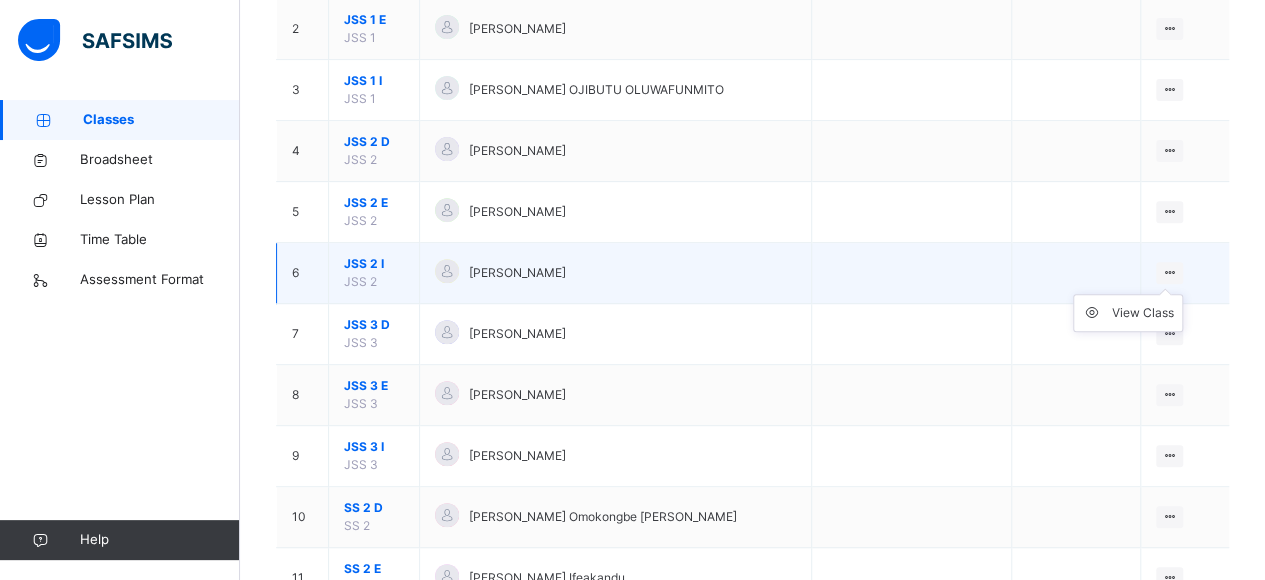 drag, startPoint x: 1174, startPoint y: 273, endPoint x: 1184, endPoint y: 270, distance: 10.440307 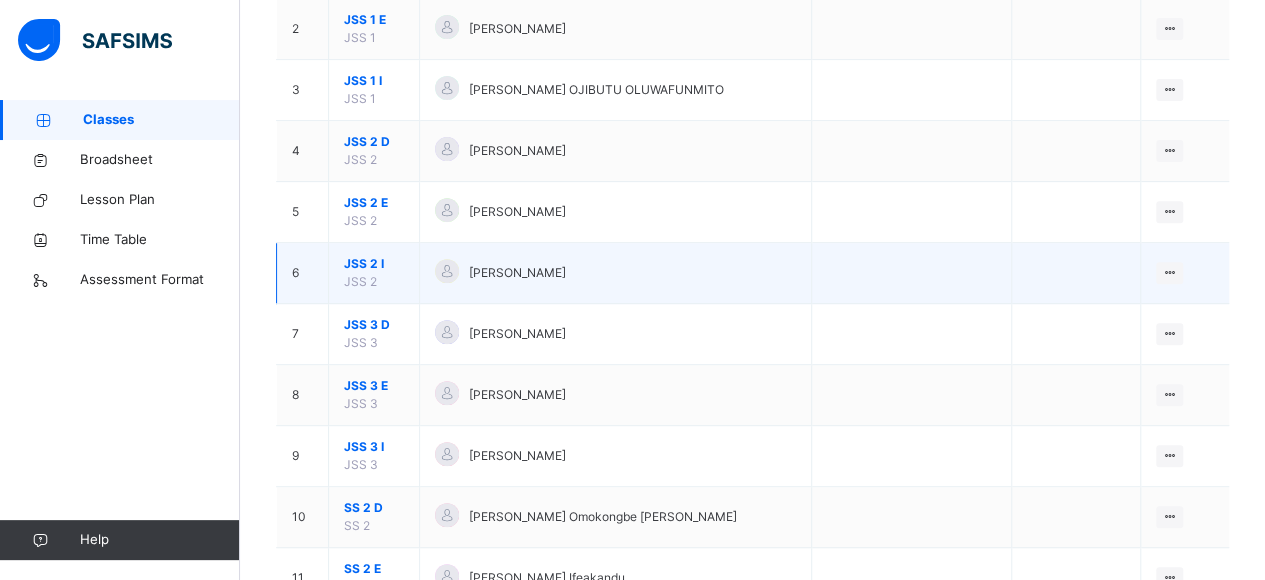 drag, startPoint x: 1184, startPoint y: 270, endPoint x: 1217, endPoint y: 262, distance: 33.955853 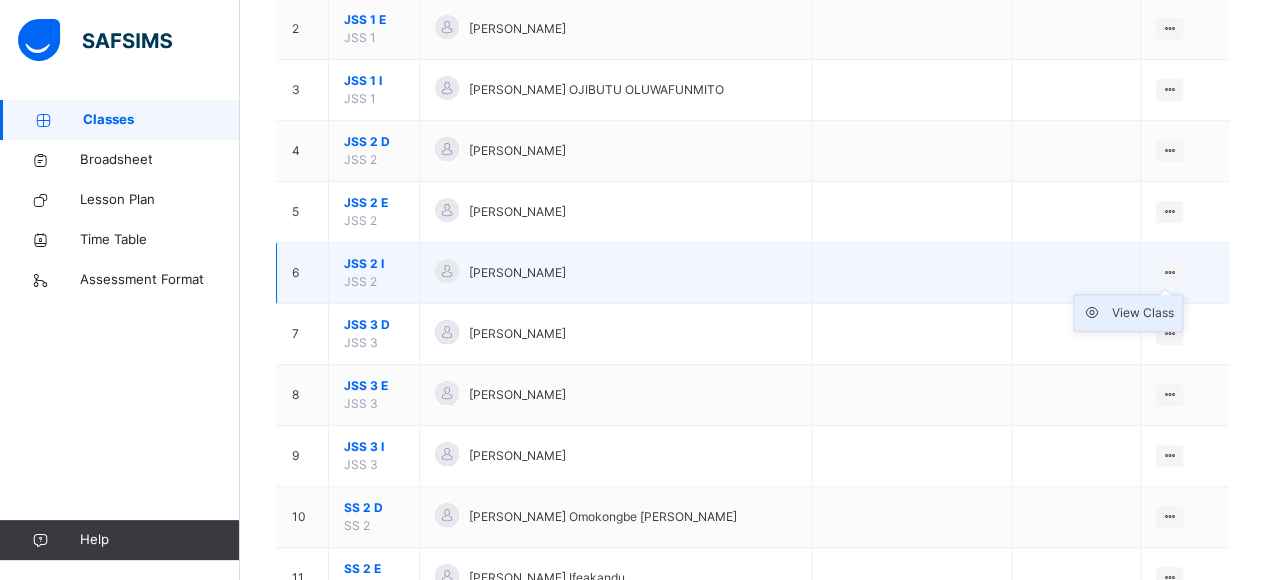 click on "View Class" at bounding box center (1143, 313) 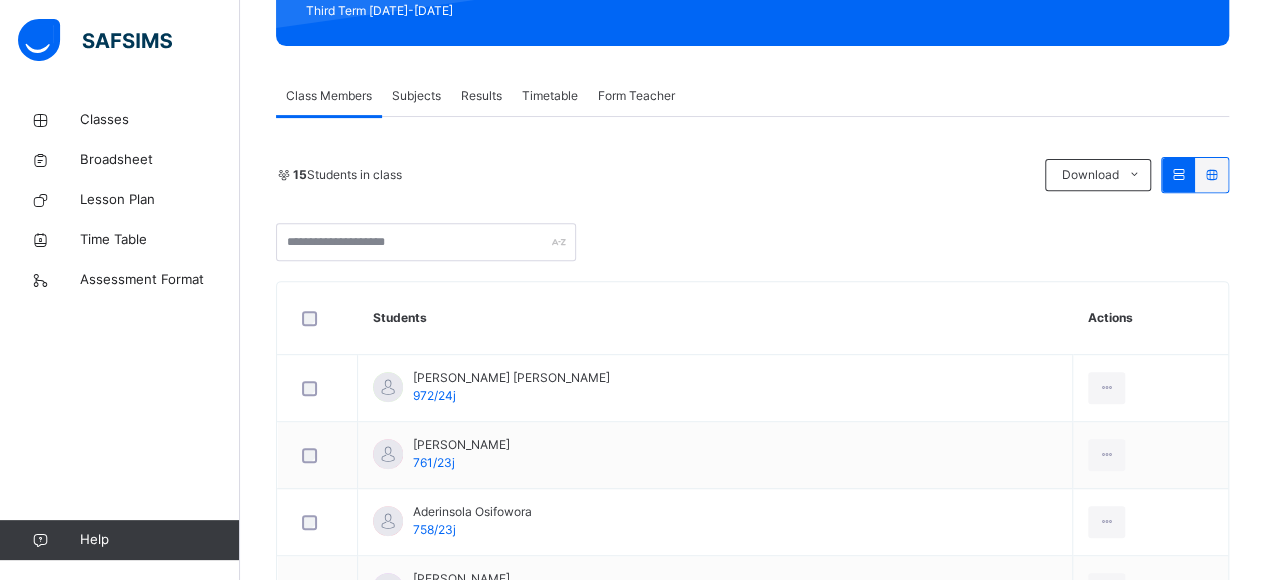 scroll, scrollTop: 200, scrollLeft: 0, axis: vertical 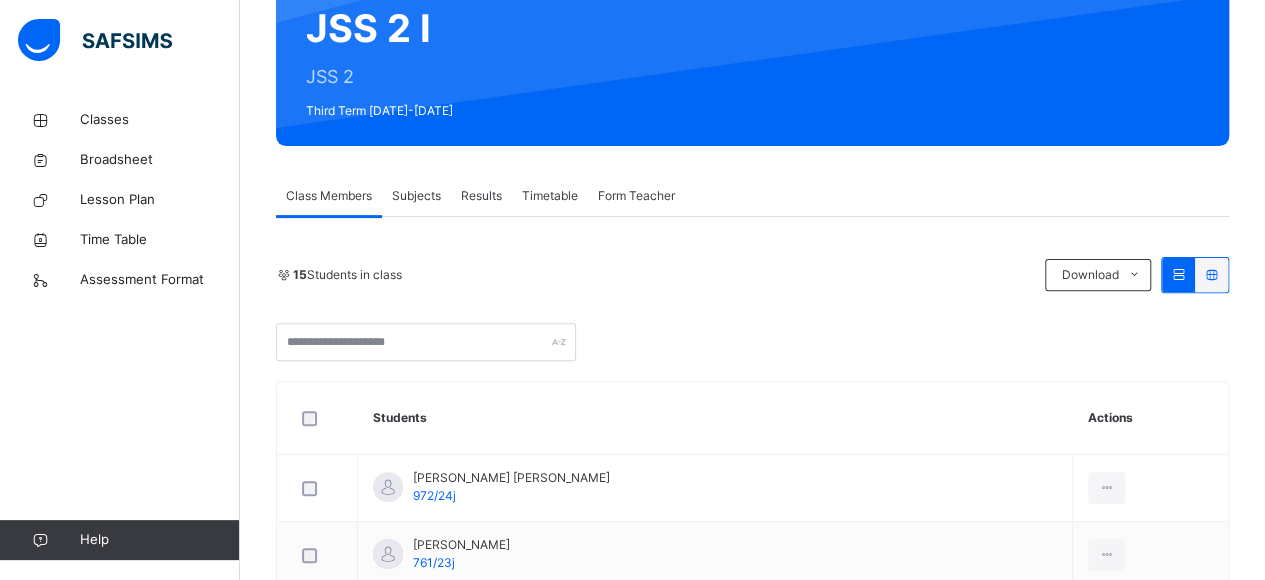 click on "Subjects" at bounding box center [416, 196] 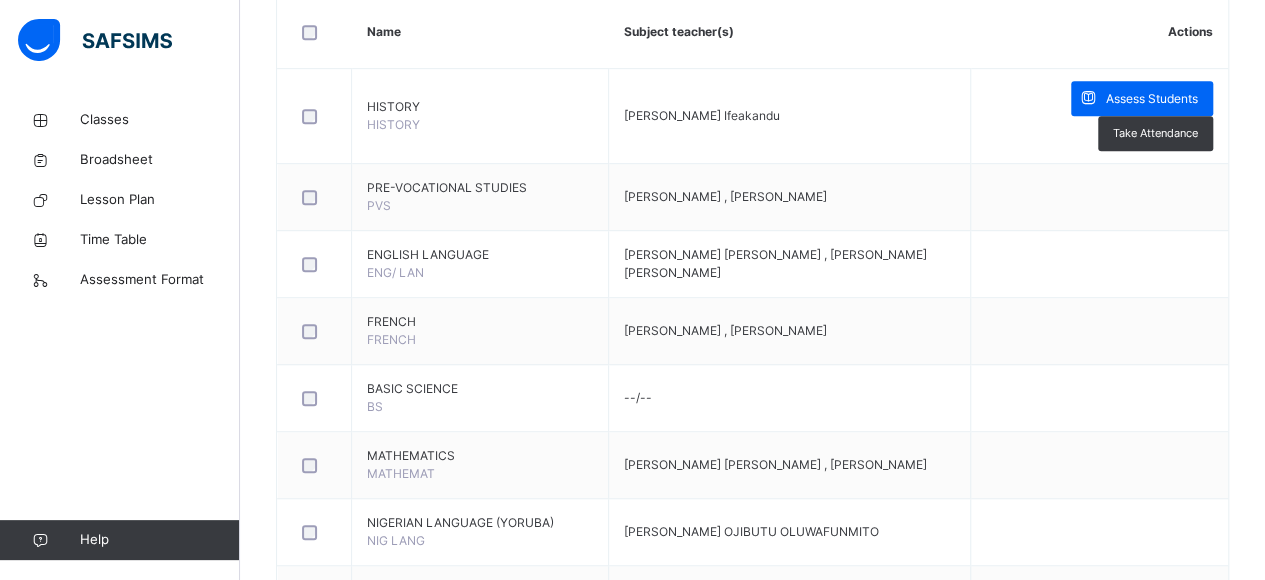 scroll, scrollTop: 442, scrollLeft: 0, axis: vertical 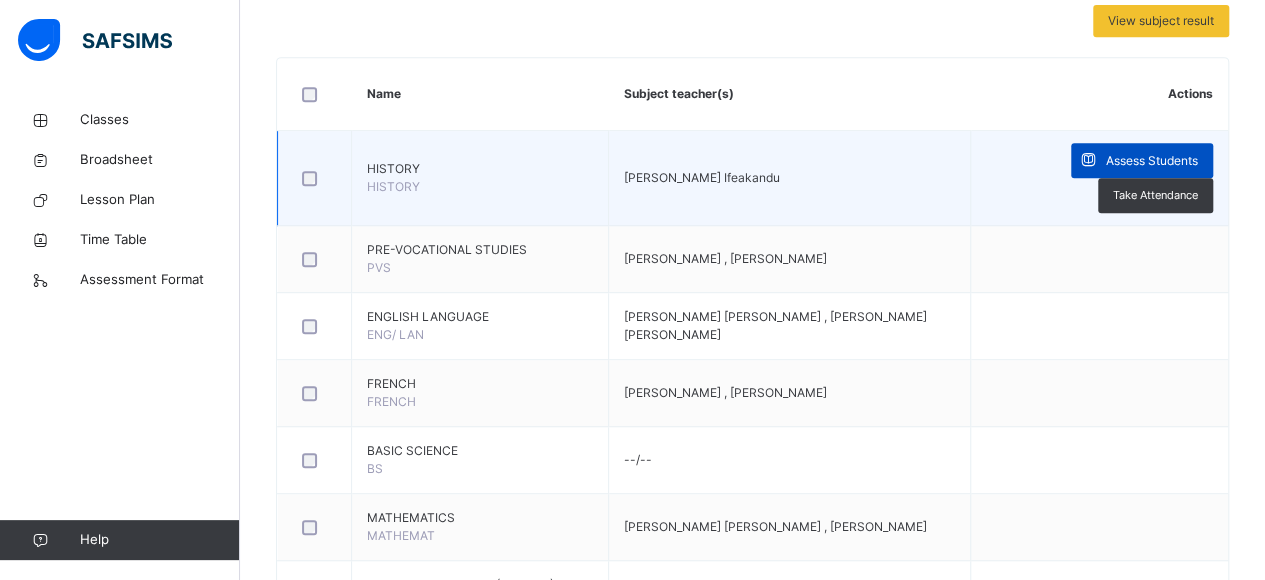 click on "Assess Students" at bounding box center [1152, 161] 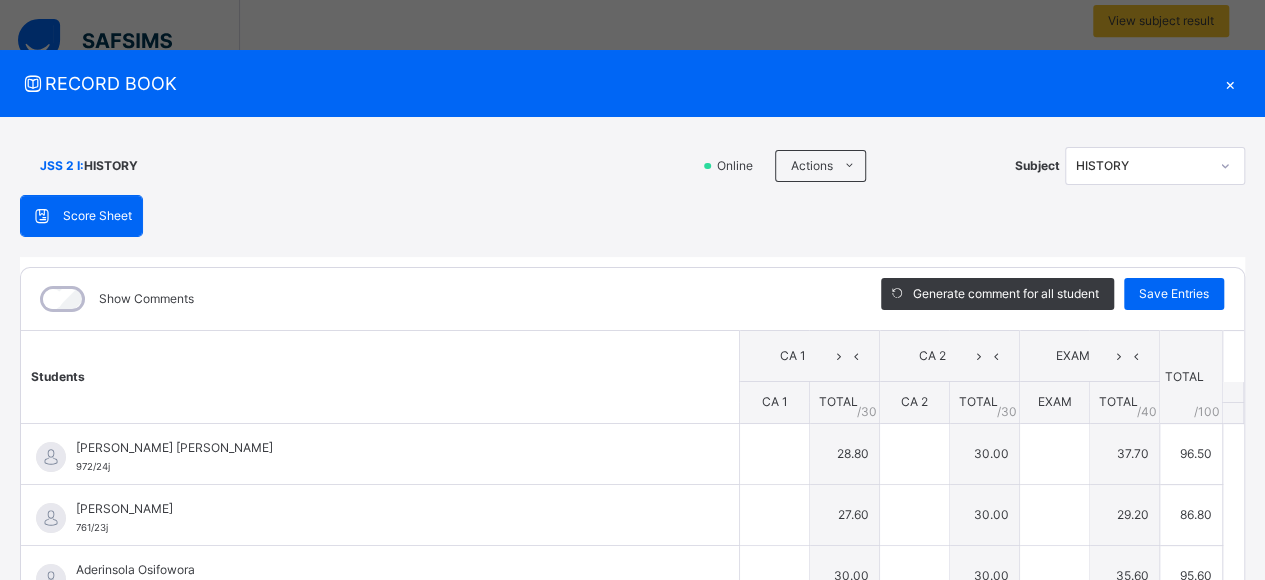 type on "****" 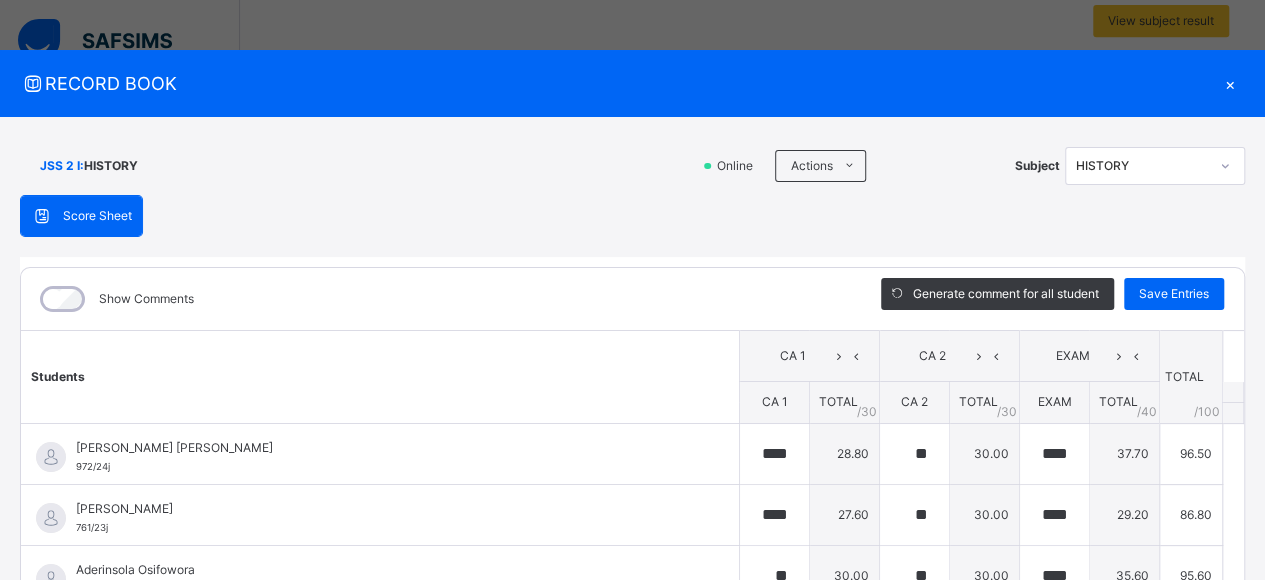 type on "**" 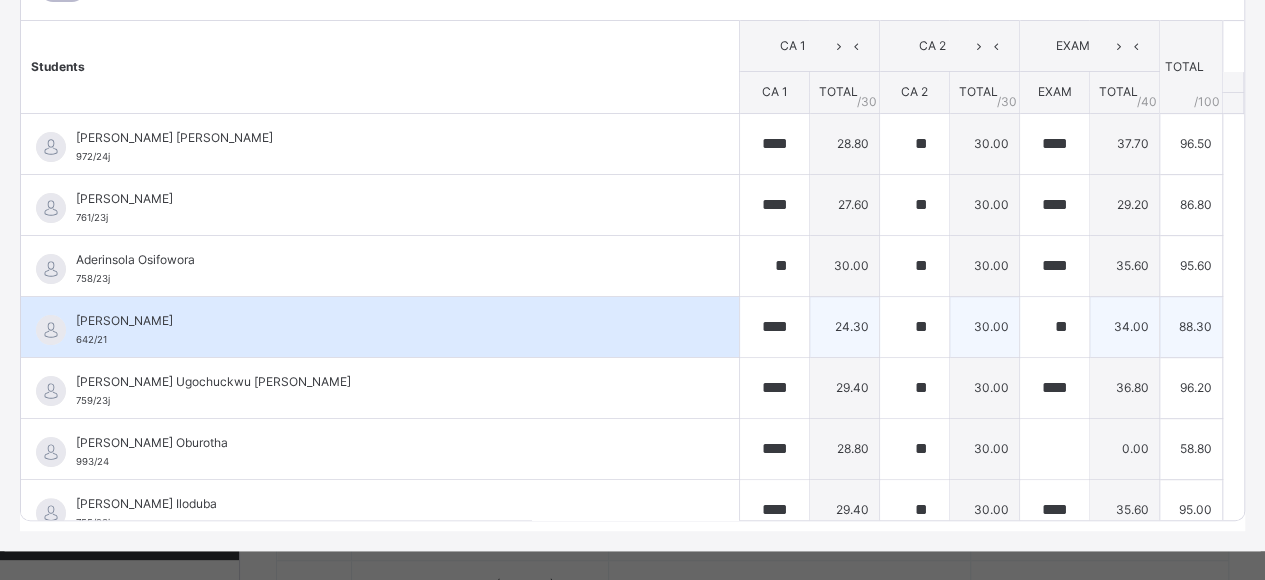 scroll, scrollTop: 330, scrollLeft: 0, axis: vertical 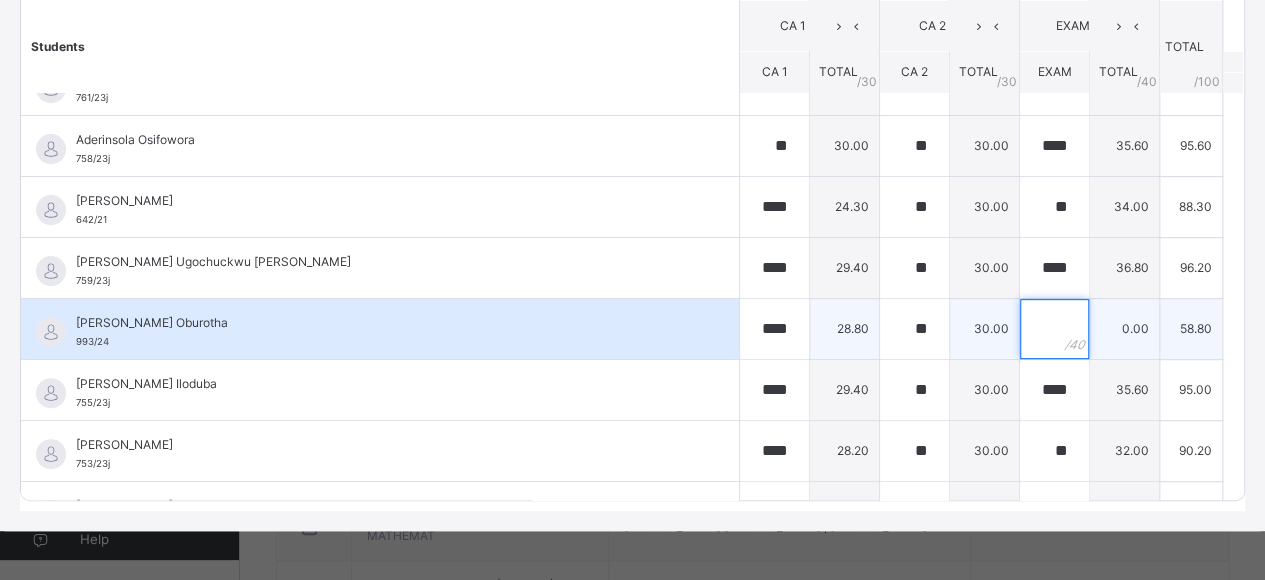 click at bounding box center (1054, 329) 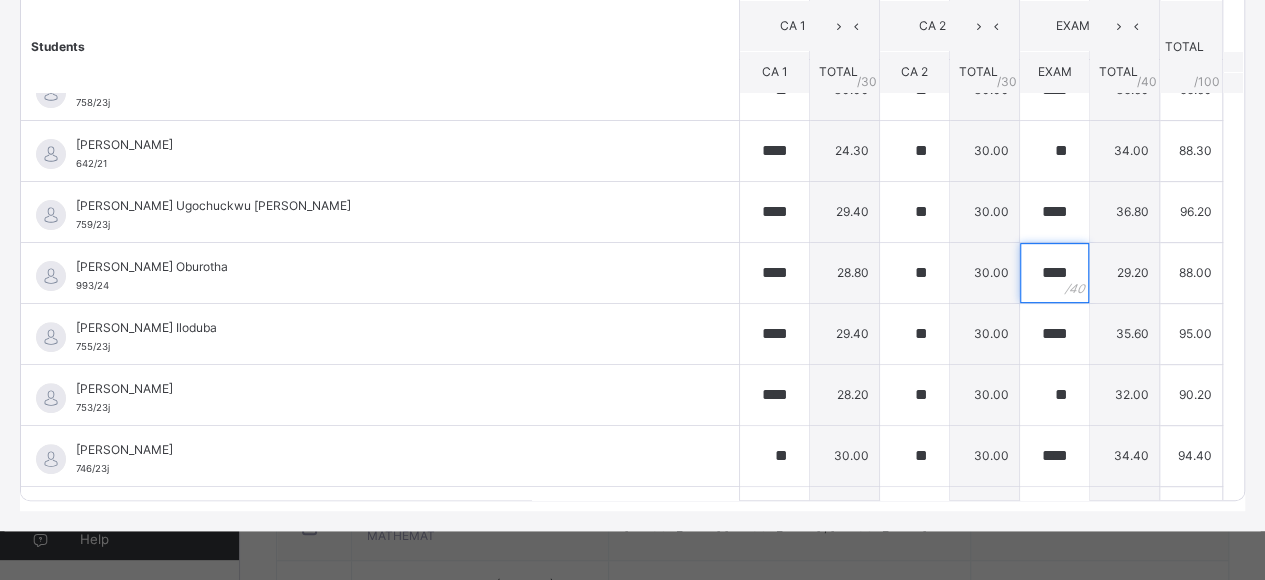 scroll, scrollTop: 441, scrollLeft: 0, axis: vertical 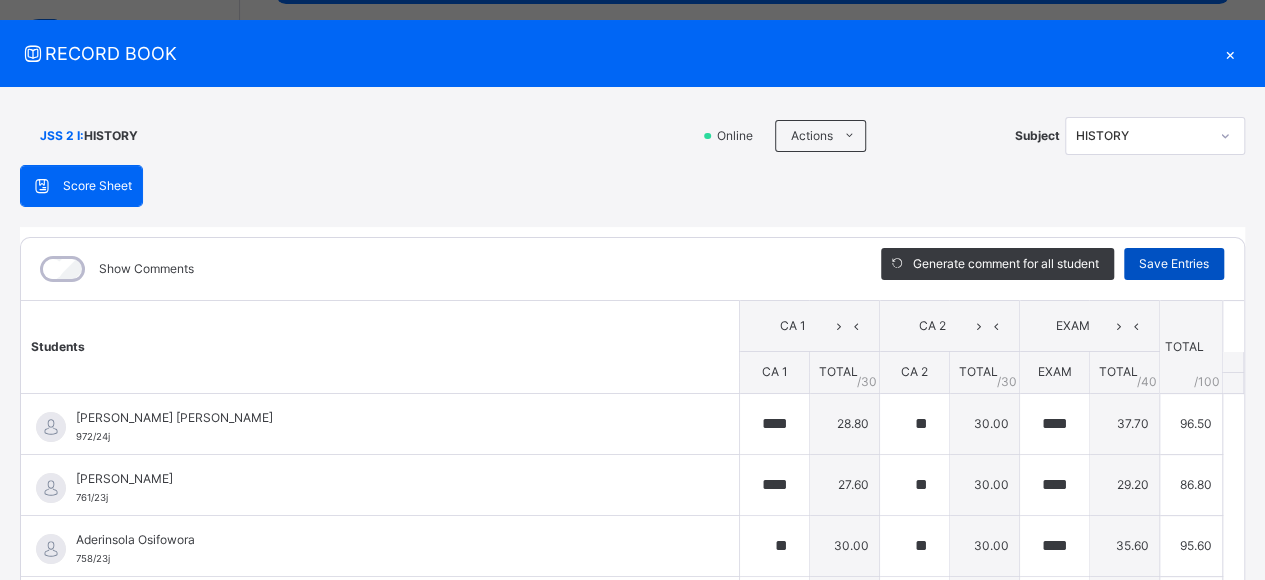 type on "****" 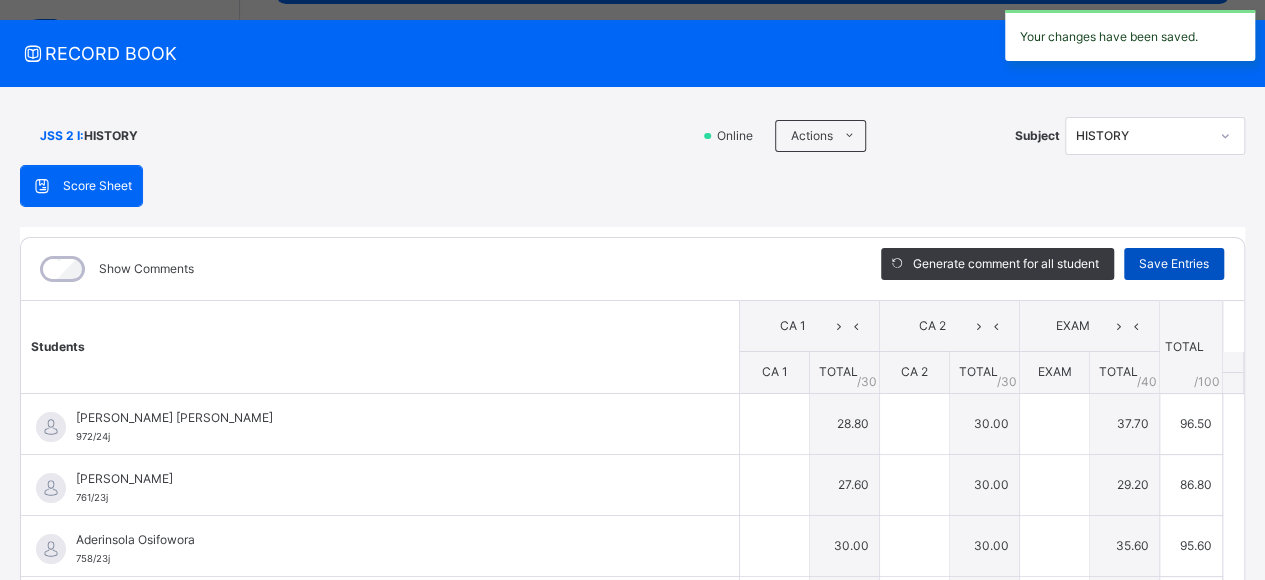 type on "****" 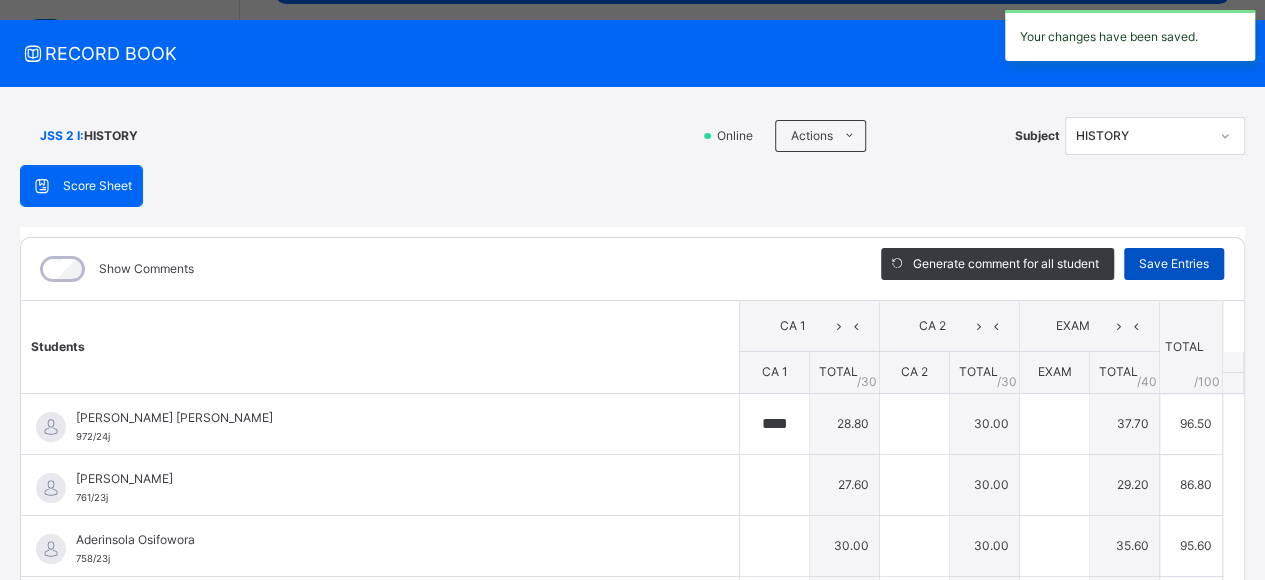 type on "**" 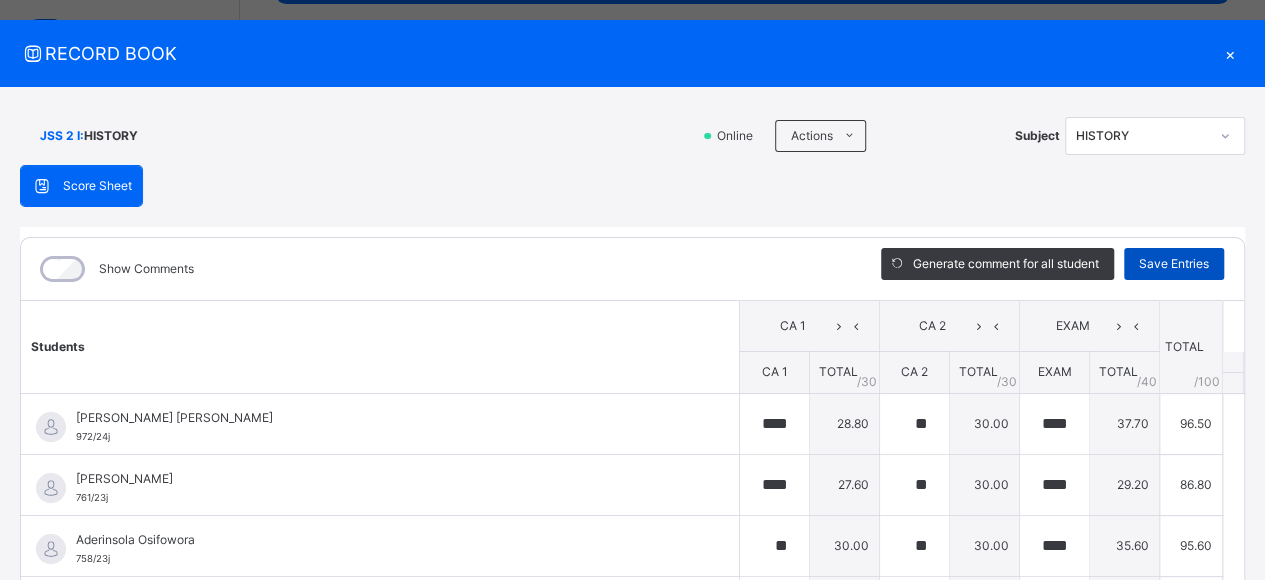 click on "Save Entries" at bounding box center (1174, 264) 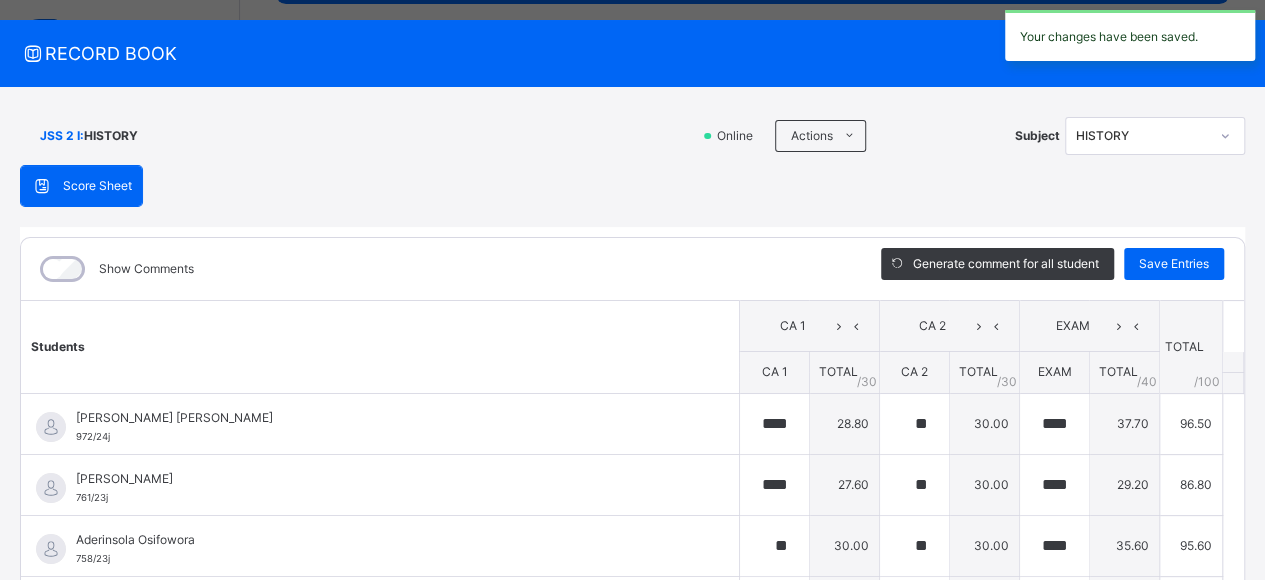 type on "****" 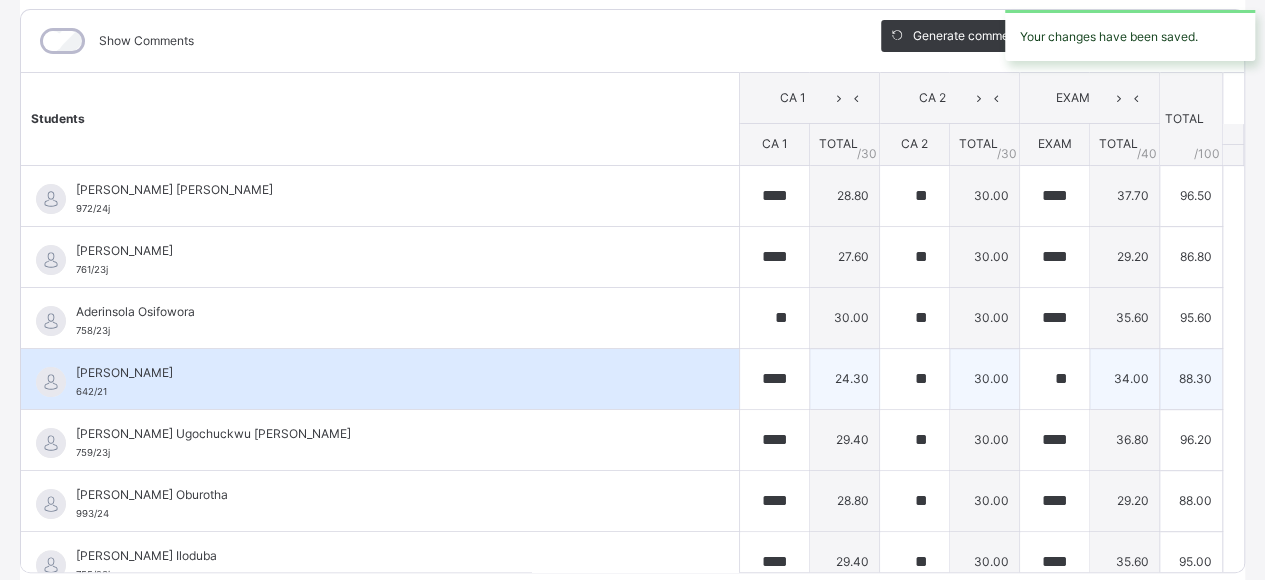 scroll, scrollTop: 230, scrollLeft: 0, axis: vertical 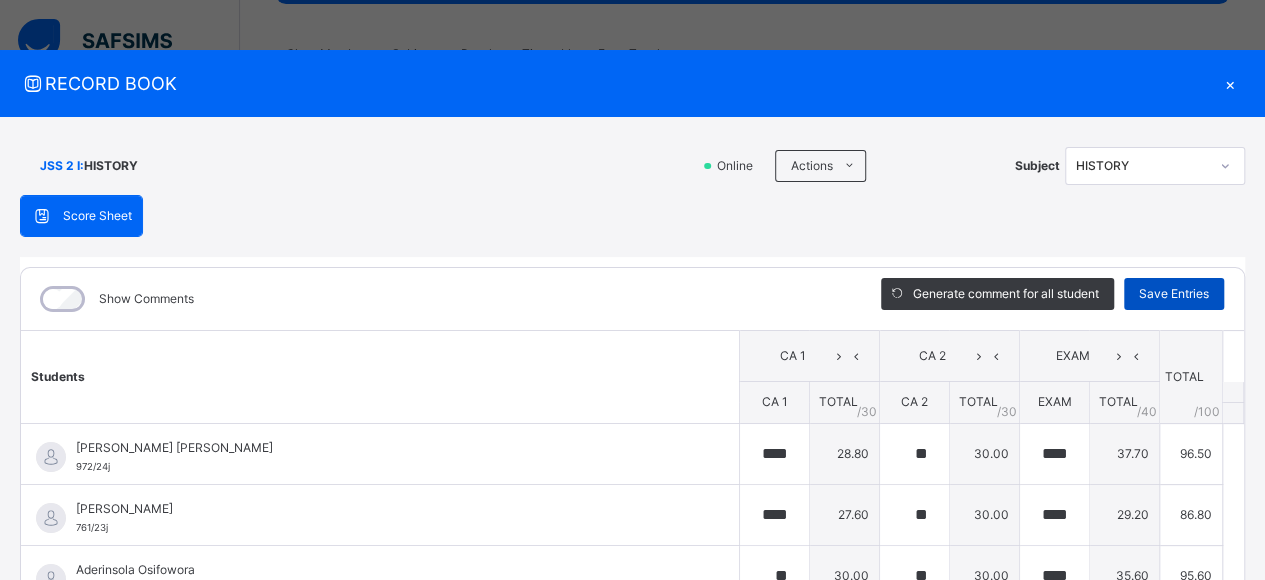 click on "Save Entries" at bounding box center [1174, 294] 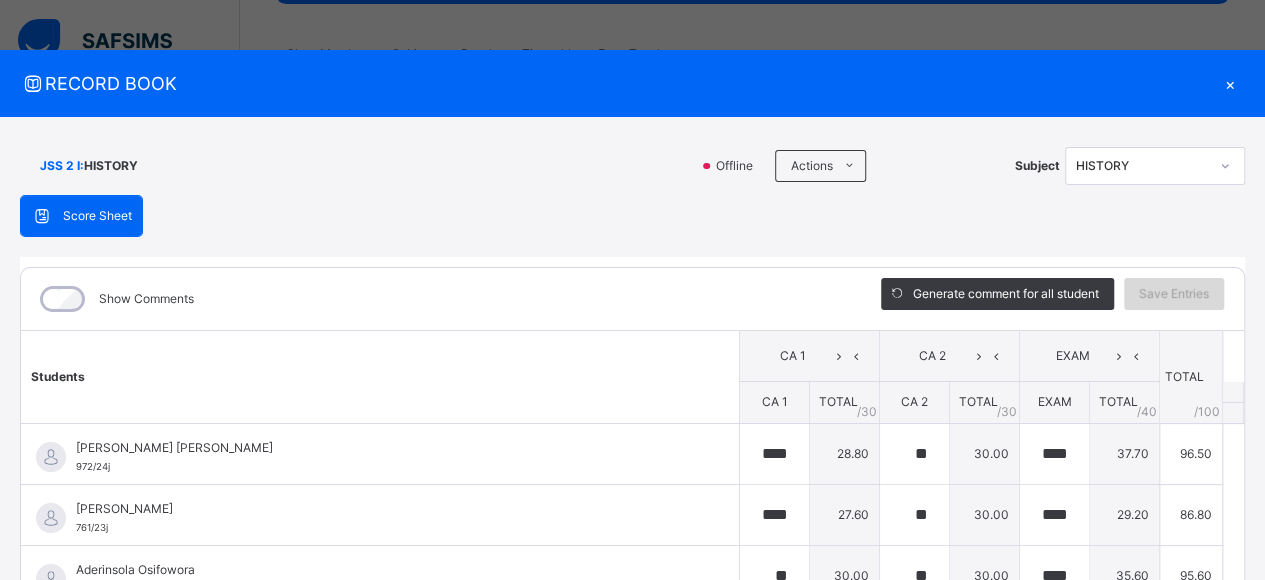 click on "Save Entries" at bounding box center [1174, 294] 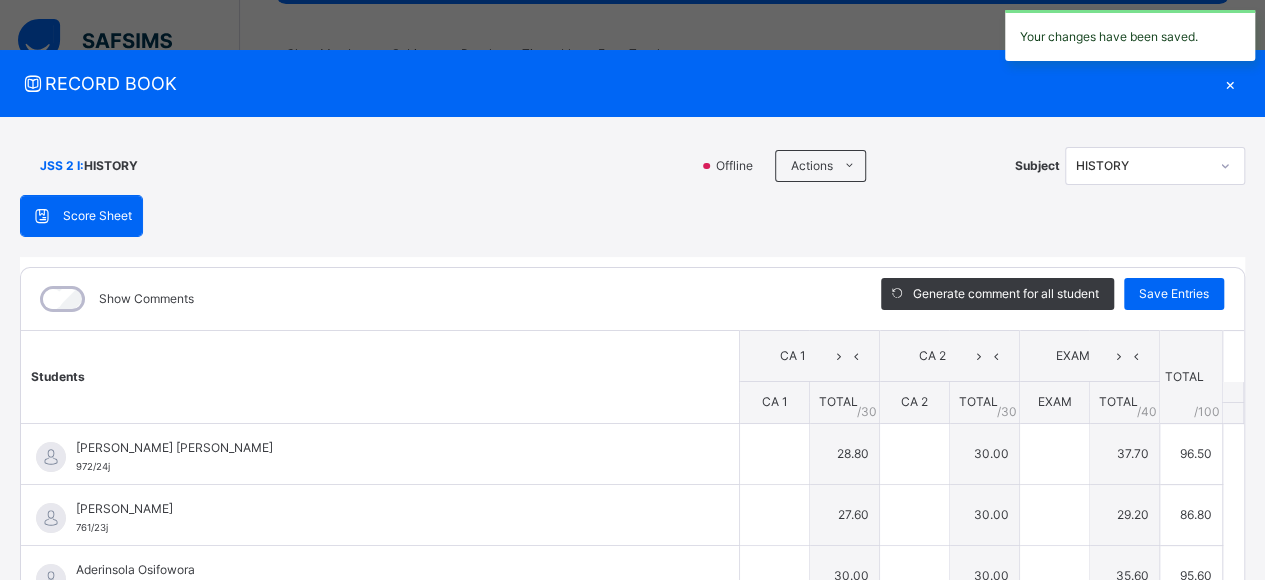 type on "****" 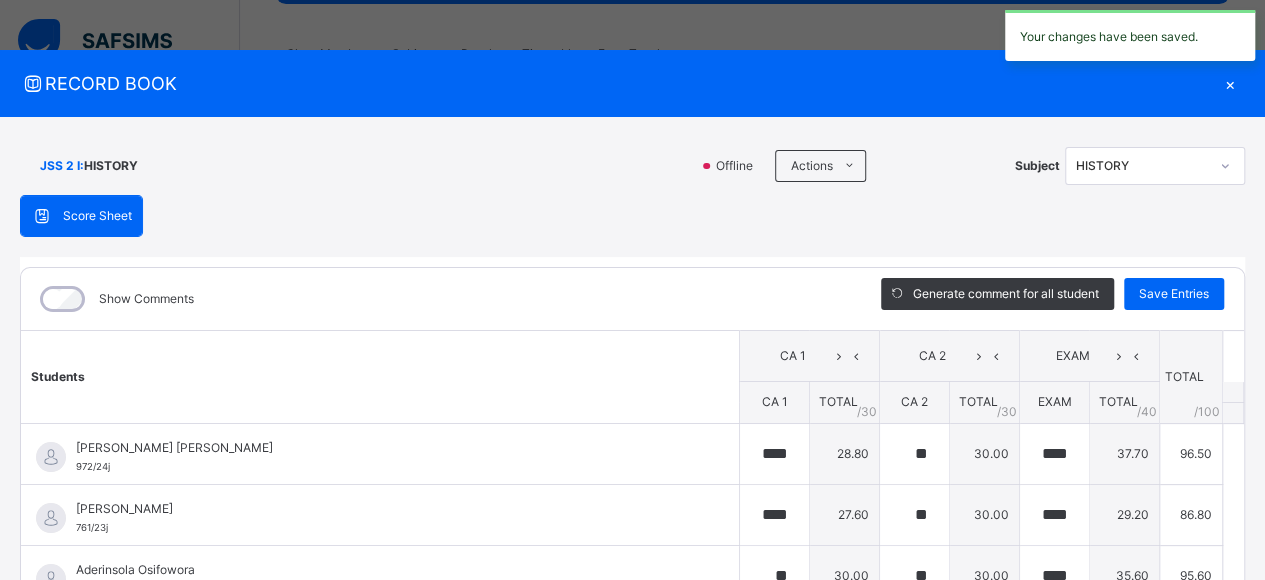 type on "****" 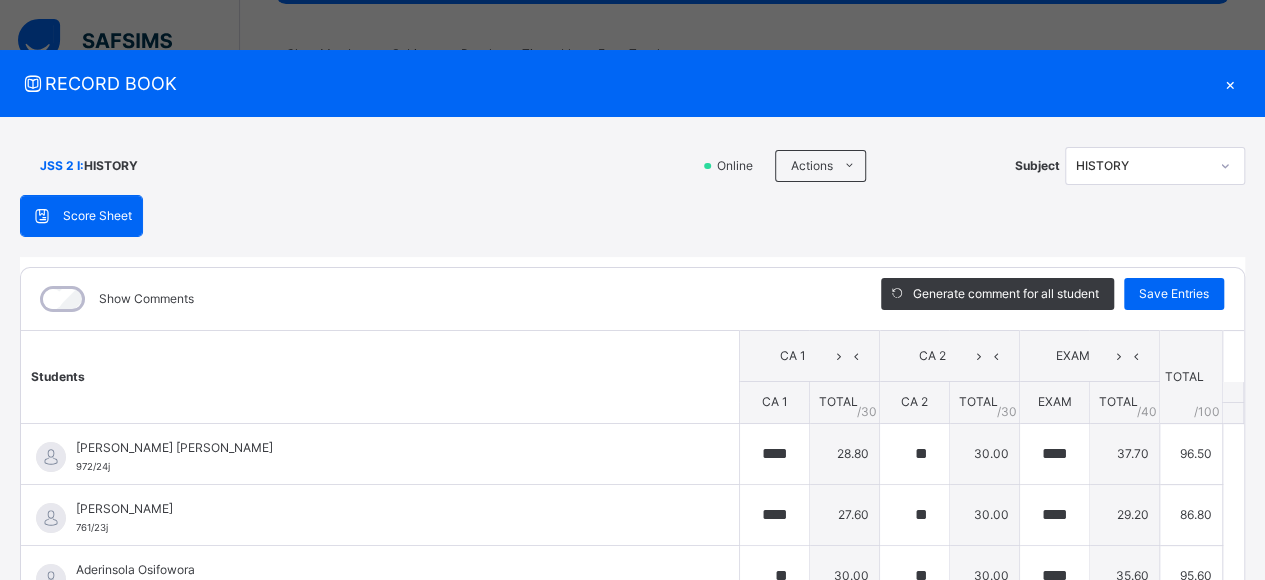 click on "×" at bounding box center [1230, 83] 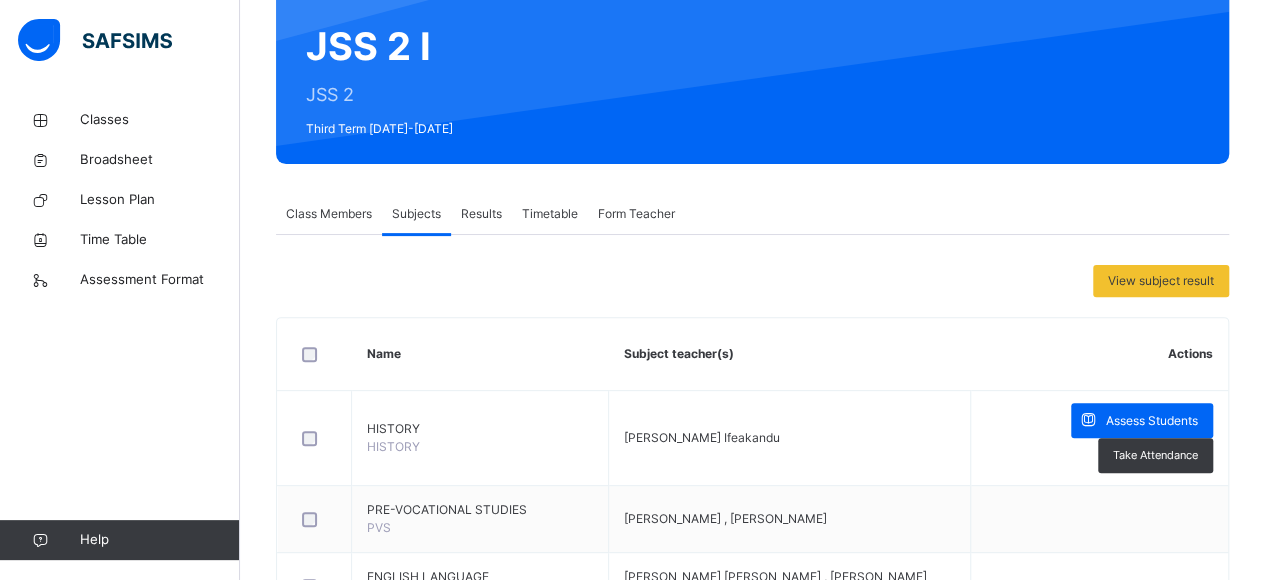scroll, scrollTop: 142, scrollLeft: 0, axis: vertical 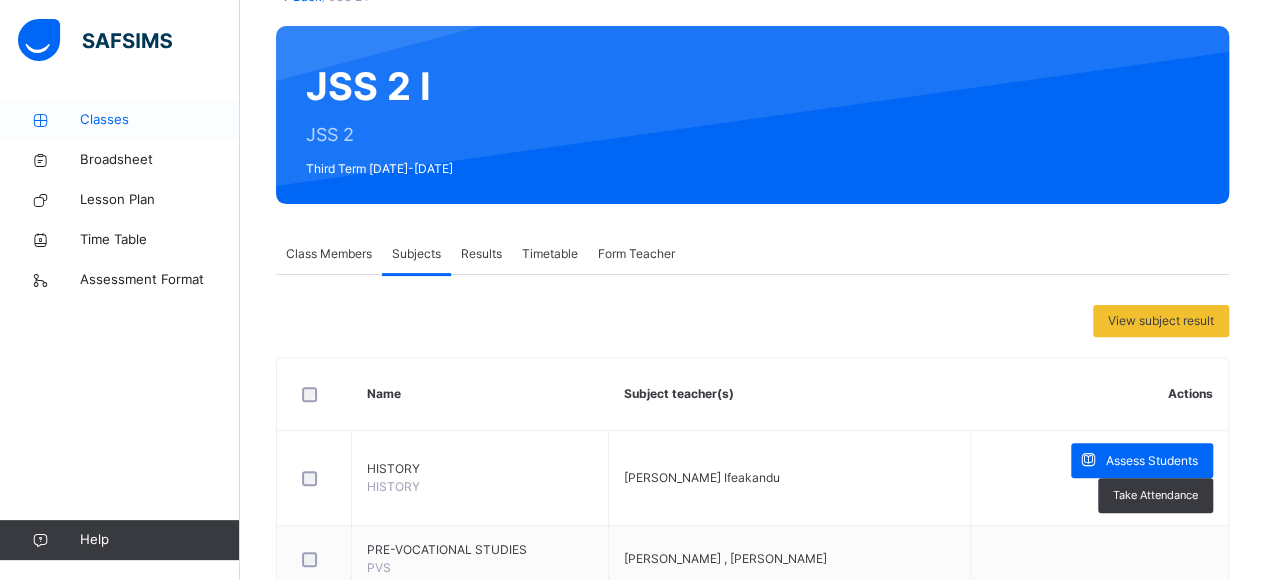 click on "Classes" at bounding box center (160, 120) 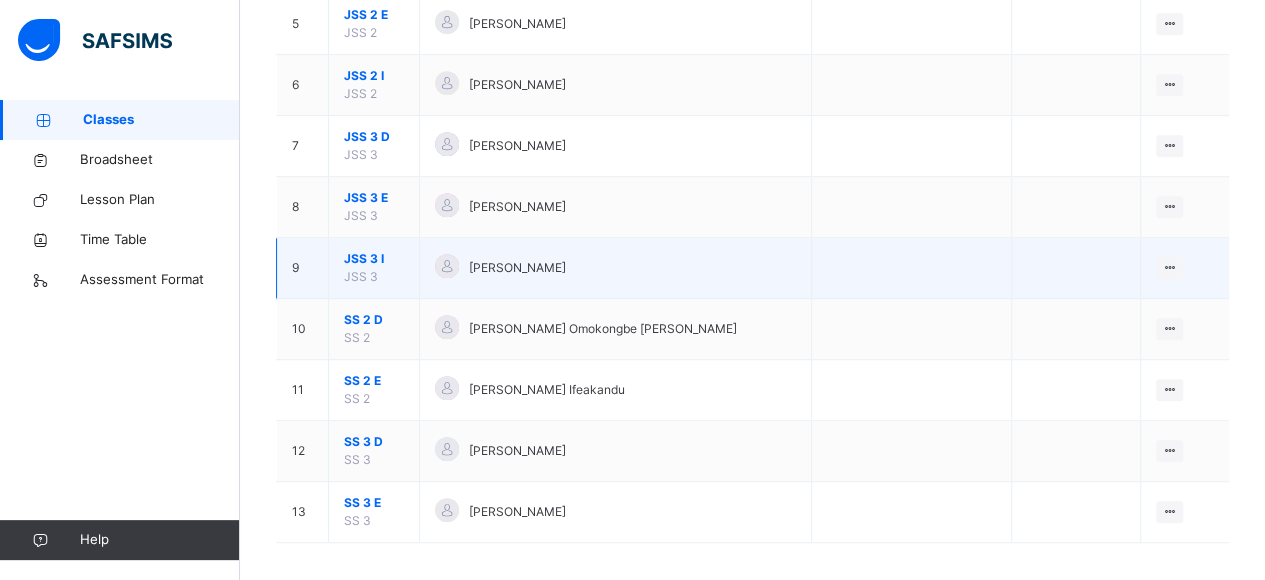 scroll, scrollTop: 496, scrollLeft: 0, axis: vertical 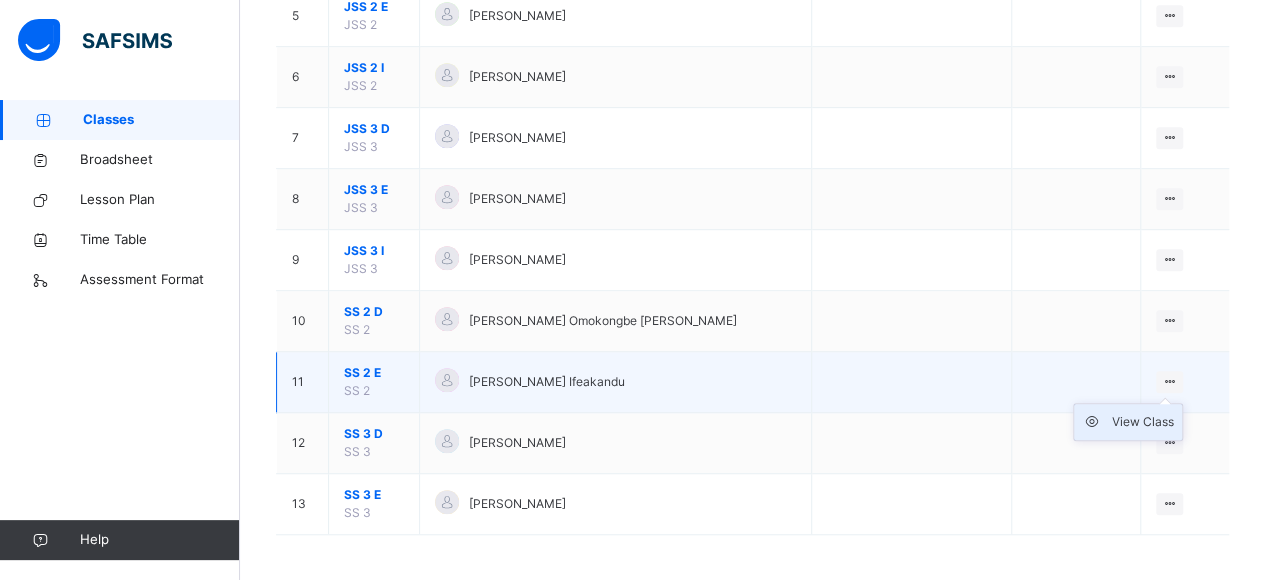 click on "View Class" at bounding box center (1143, 422) 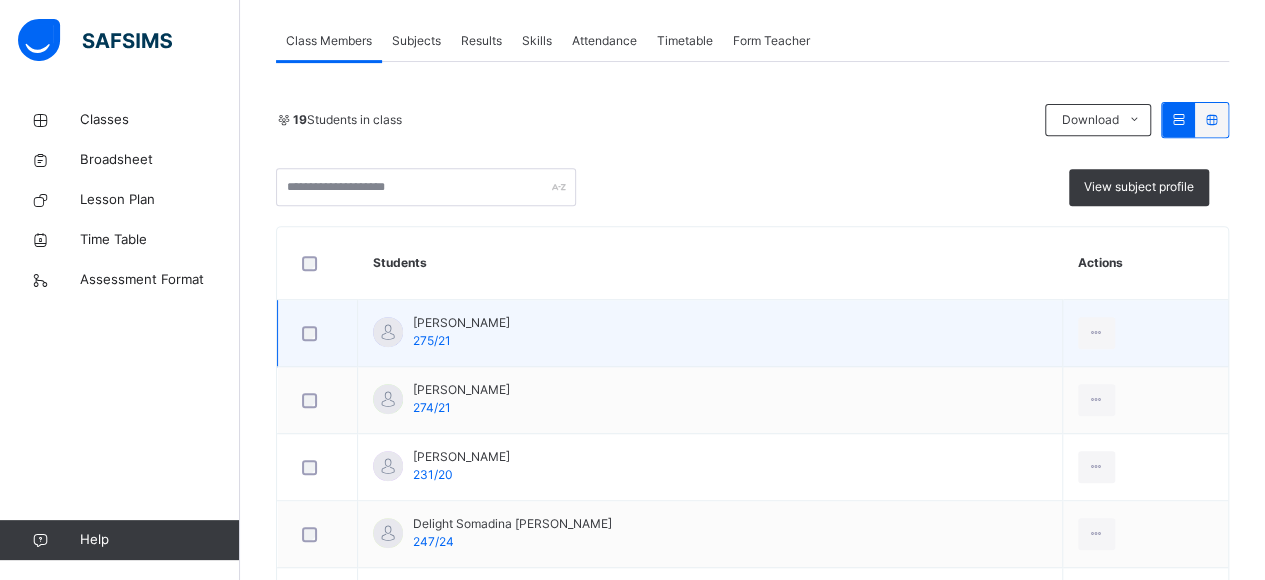 scroll, scrollTop: 100, scrollLeft: 0, axis: vertical 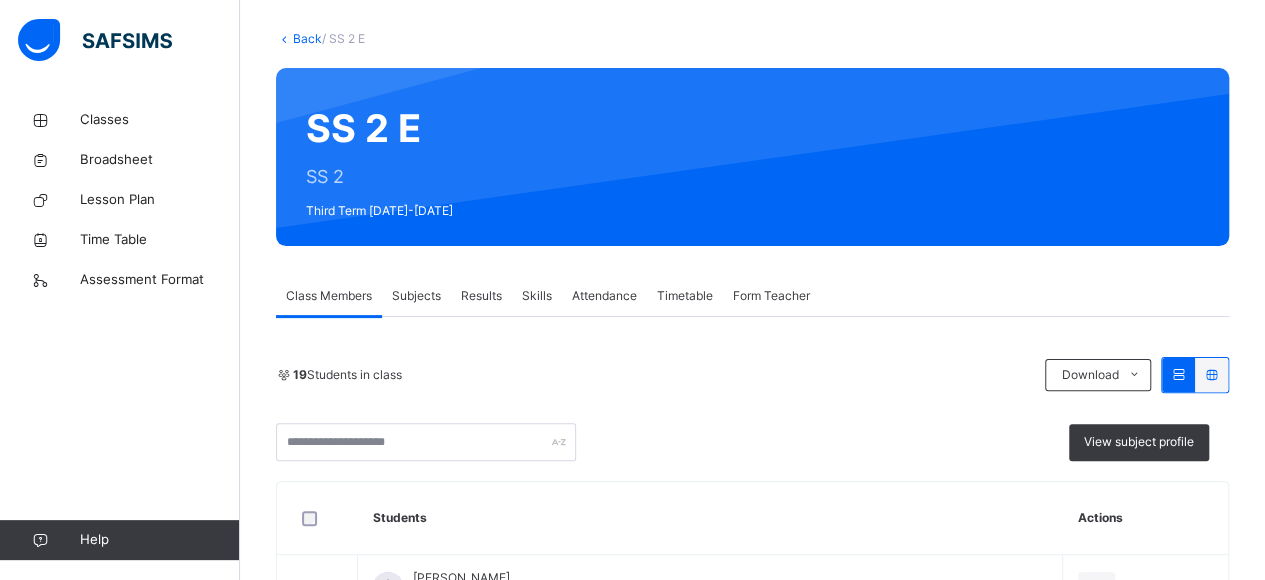 click on "Results" at bounding box center (481, 296) 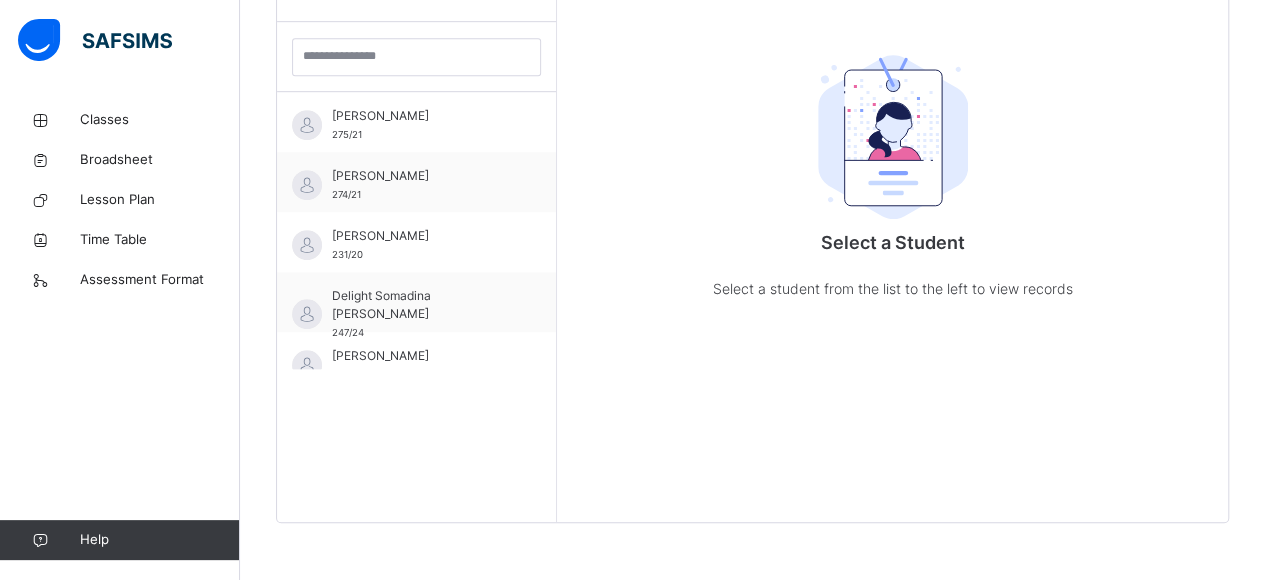 scroll, scrollTop: 579, scrollLeft: 0, axis: vertical 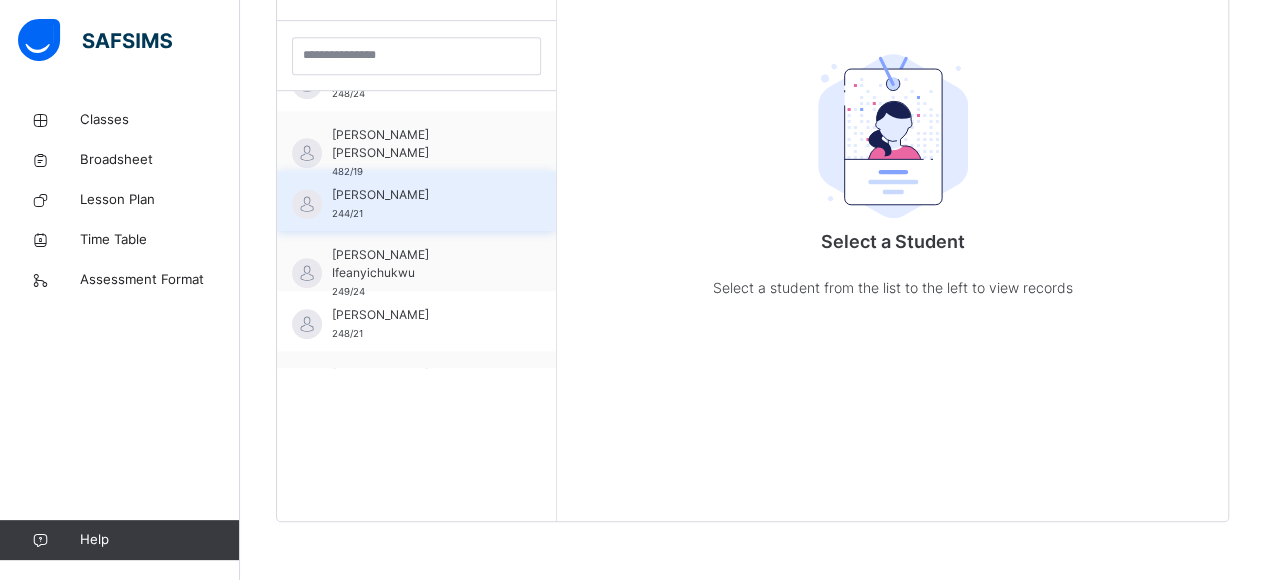 click on "[PERSON_NAME]" at bounding box center (421, 195) 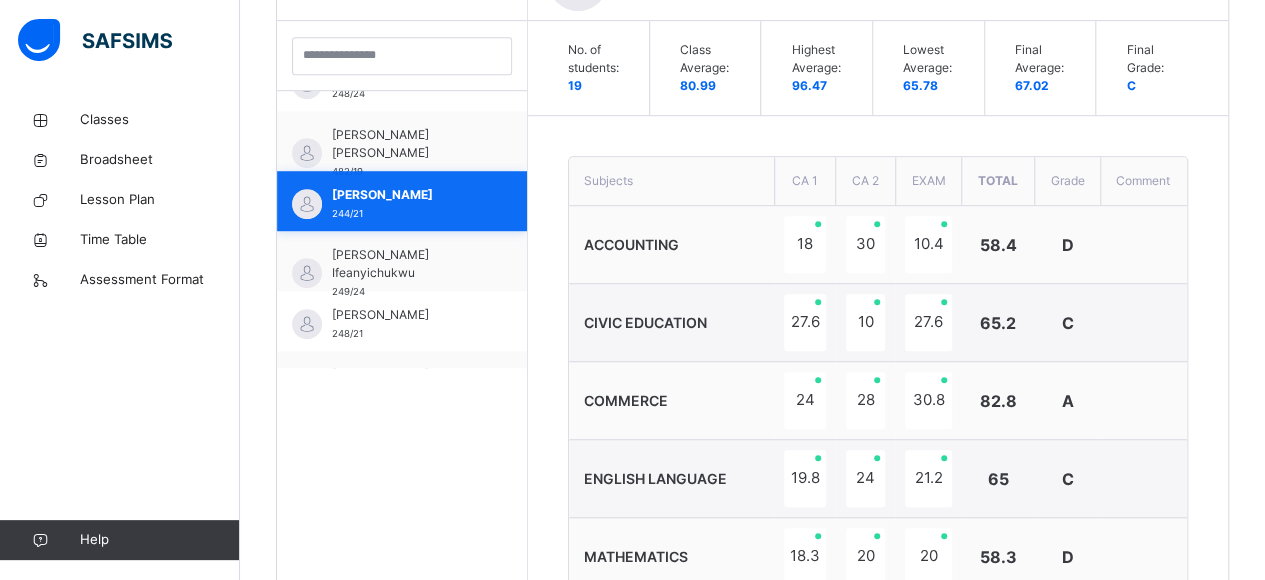 scroll, scrollTop: 409, scrollLeft: 0, axis: vertical 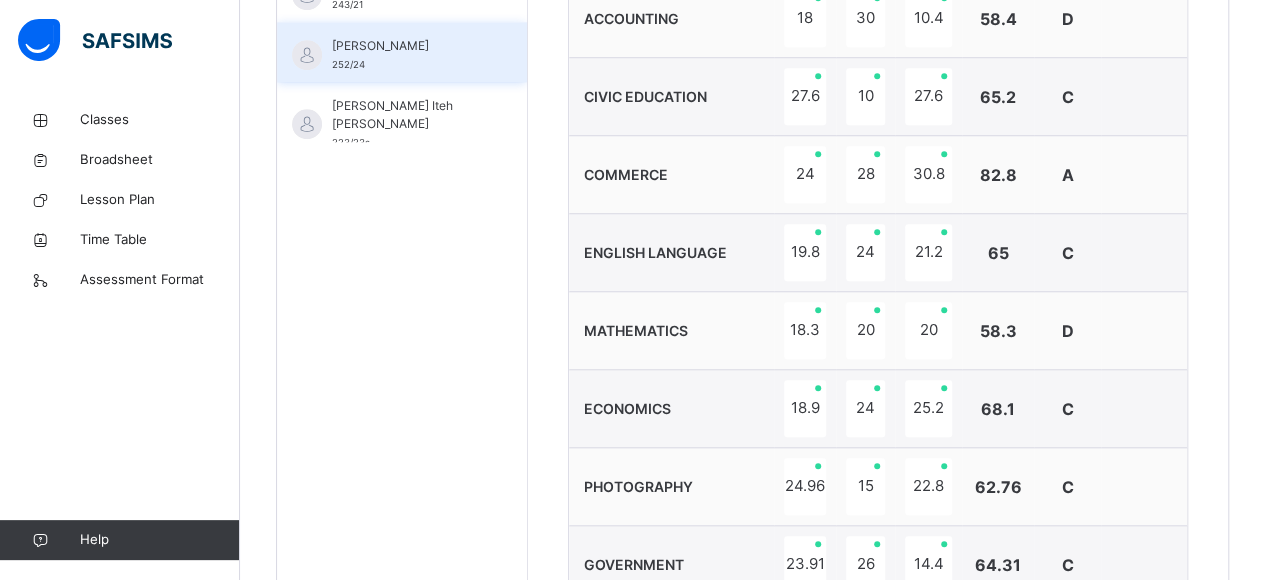 click on "[PERSON_NAME]" at bounding box center (407, 46) 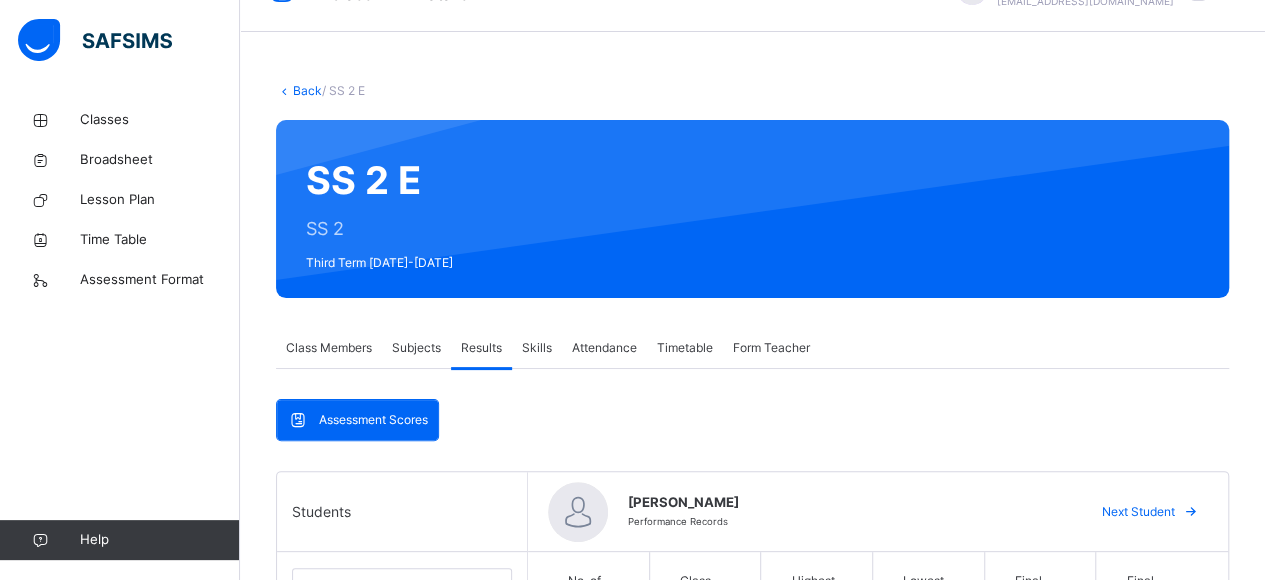 scroll, scrollTop: 0, scrollLeft: 0, axis: both 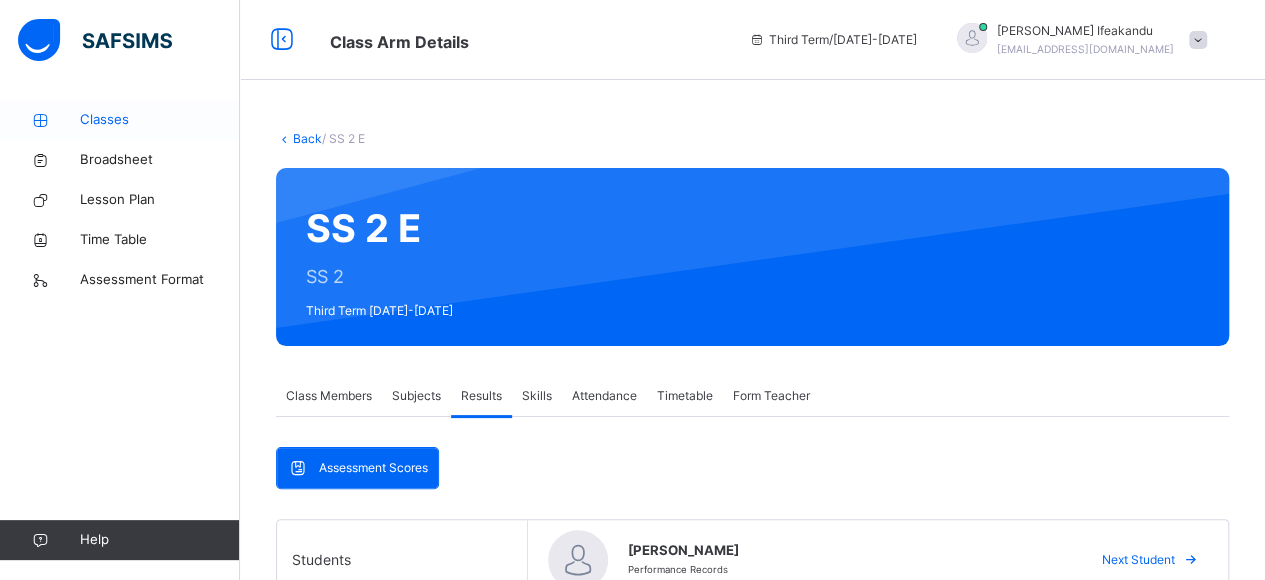 click on "Classes" at bounding box center [160, 120] 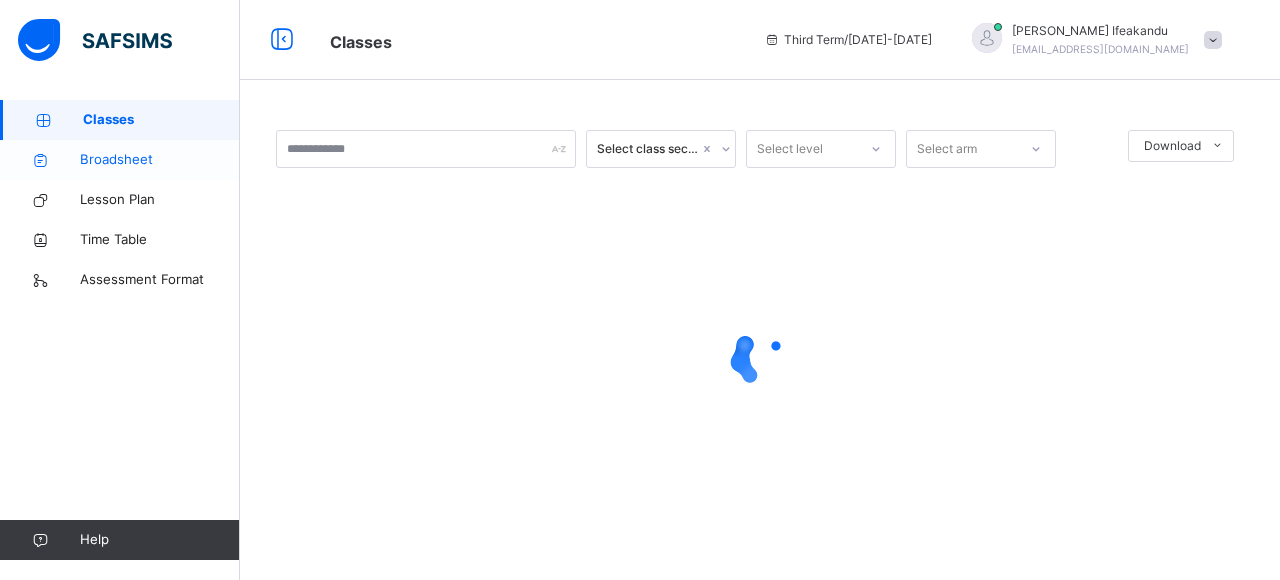click on "Broadsheet" at bounding box center [160, 160] 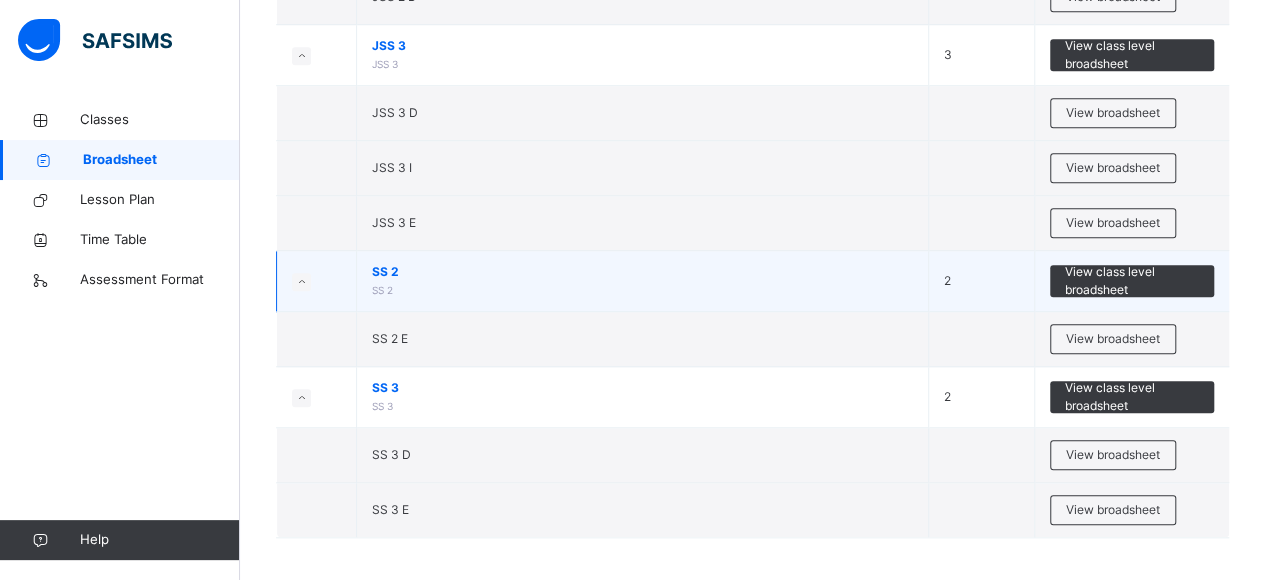 scroll, scrollTop: 684, scrollLeft: 0, axis: vertical 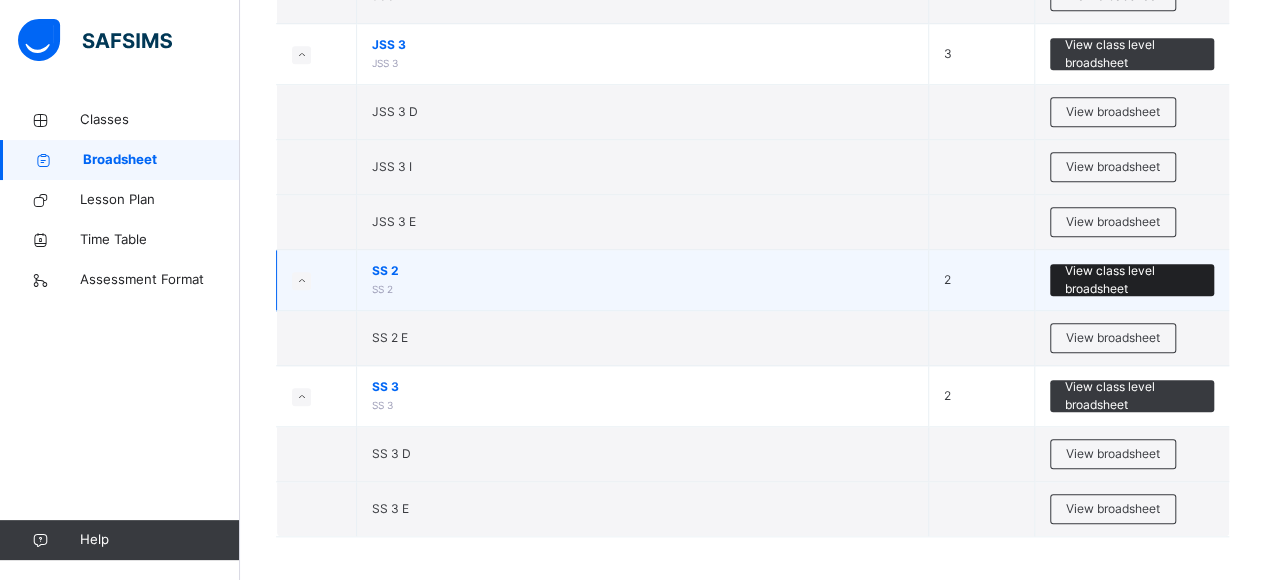 click on "View class level broadsheet" at bounding box center (1132, 280) 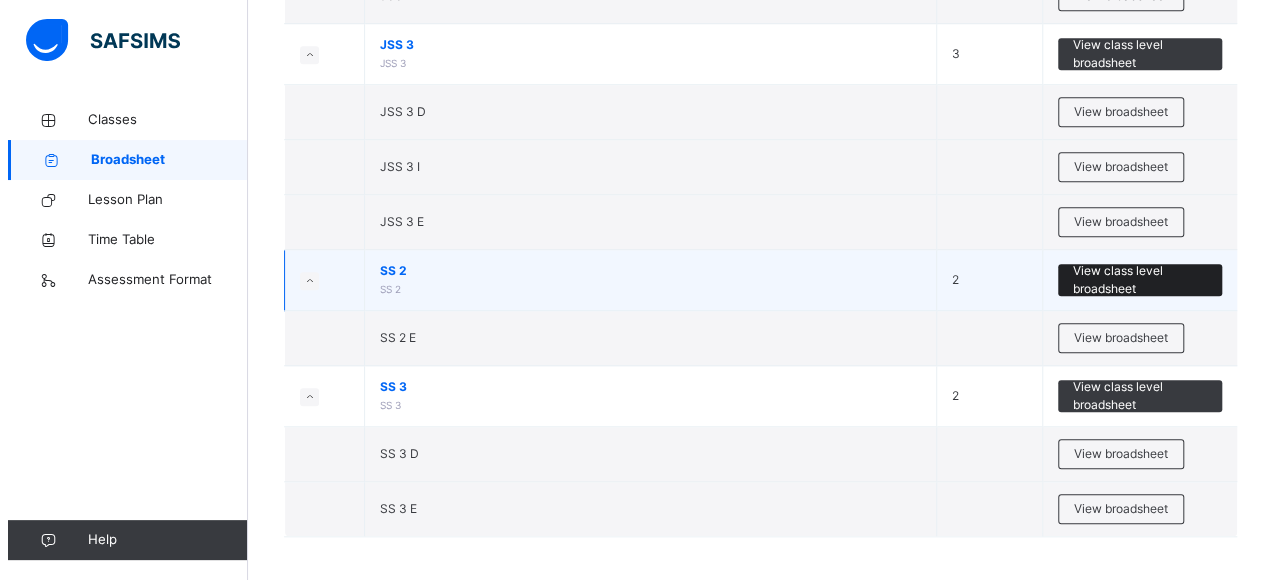 scroll, scrollTop: 0, scrollLeft: 0, axis: both 